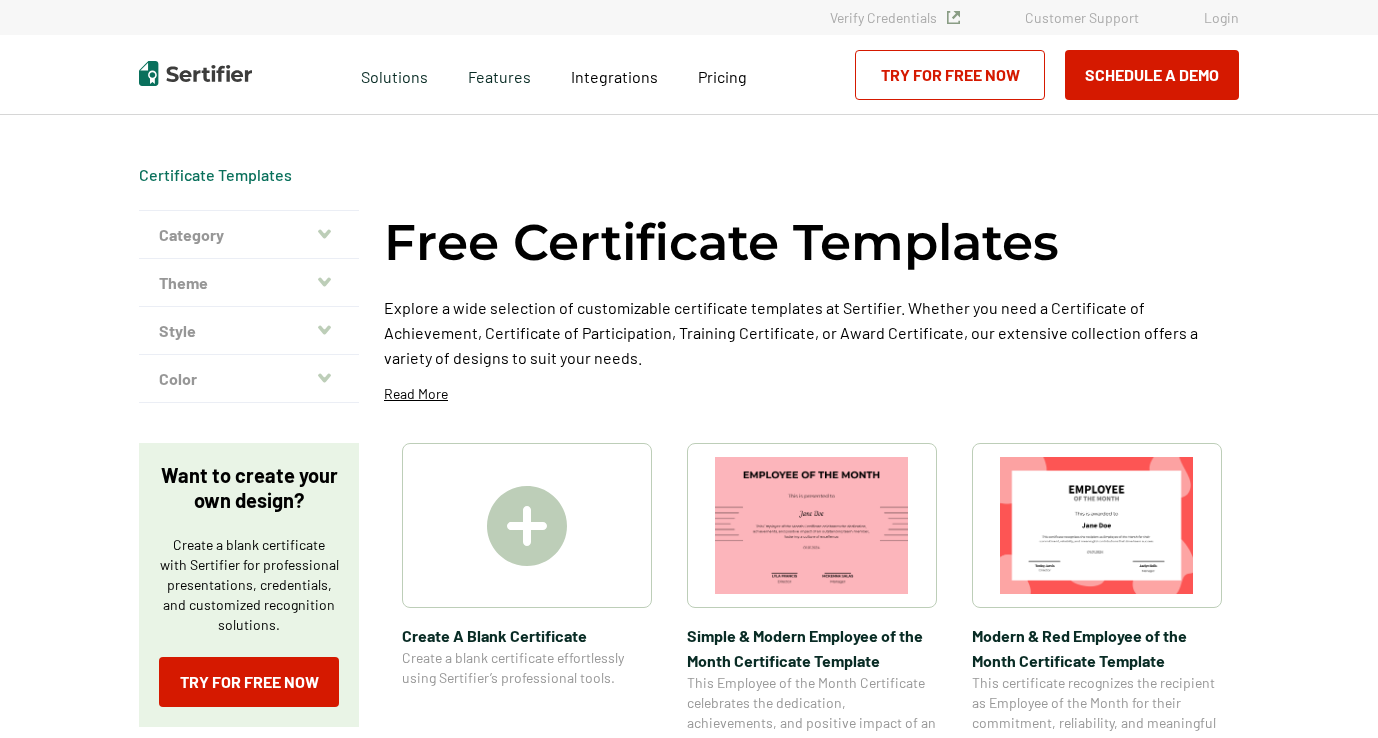 scroll, scrollTop: 0, scrollLeft: 0, axis: both 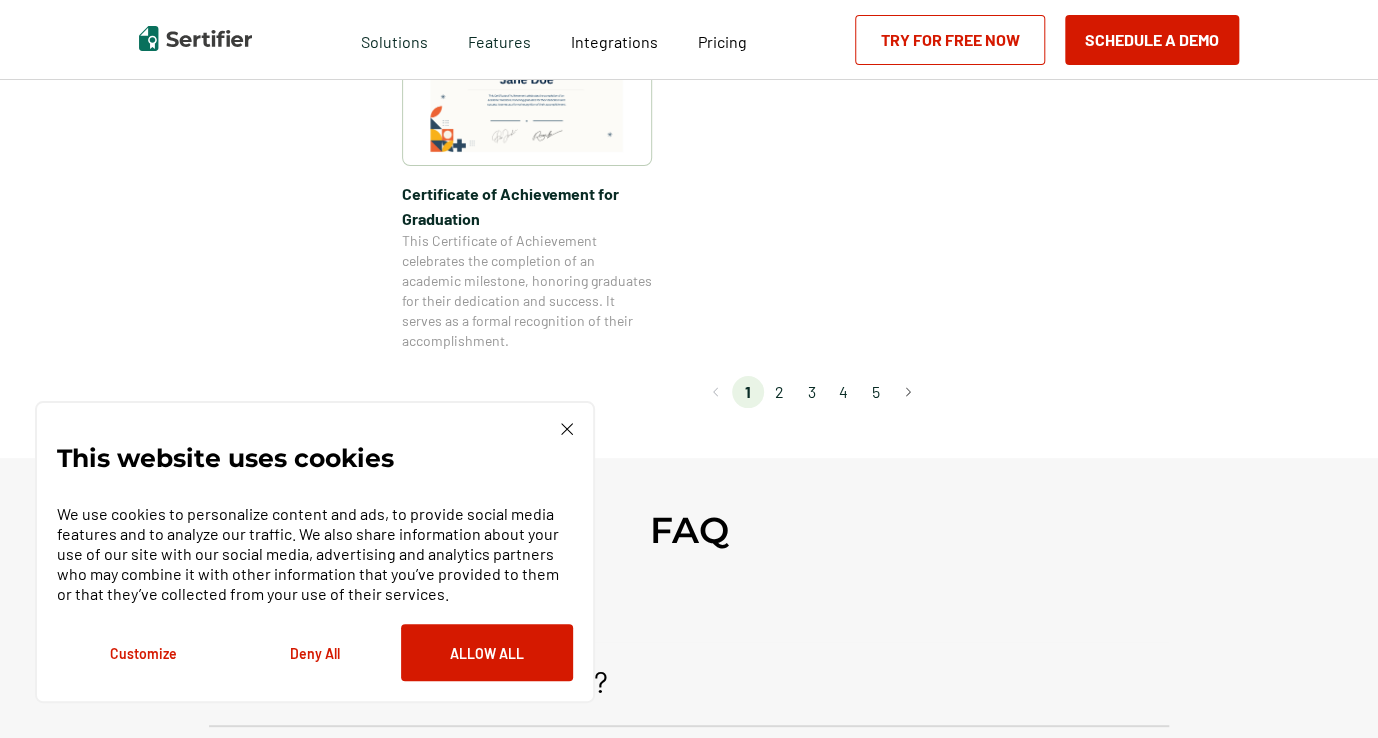 click on "2" at bounding box center (780, 392) 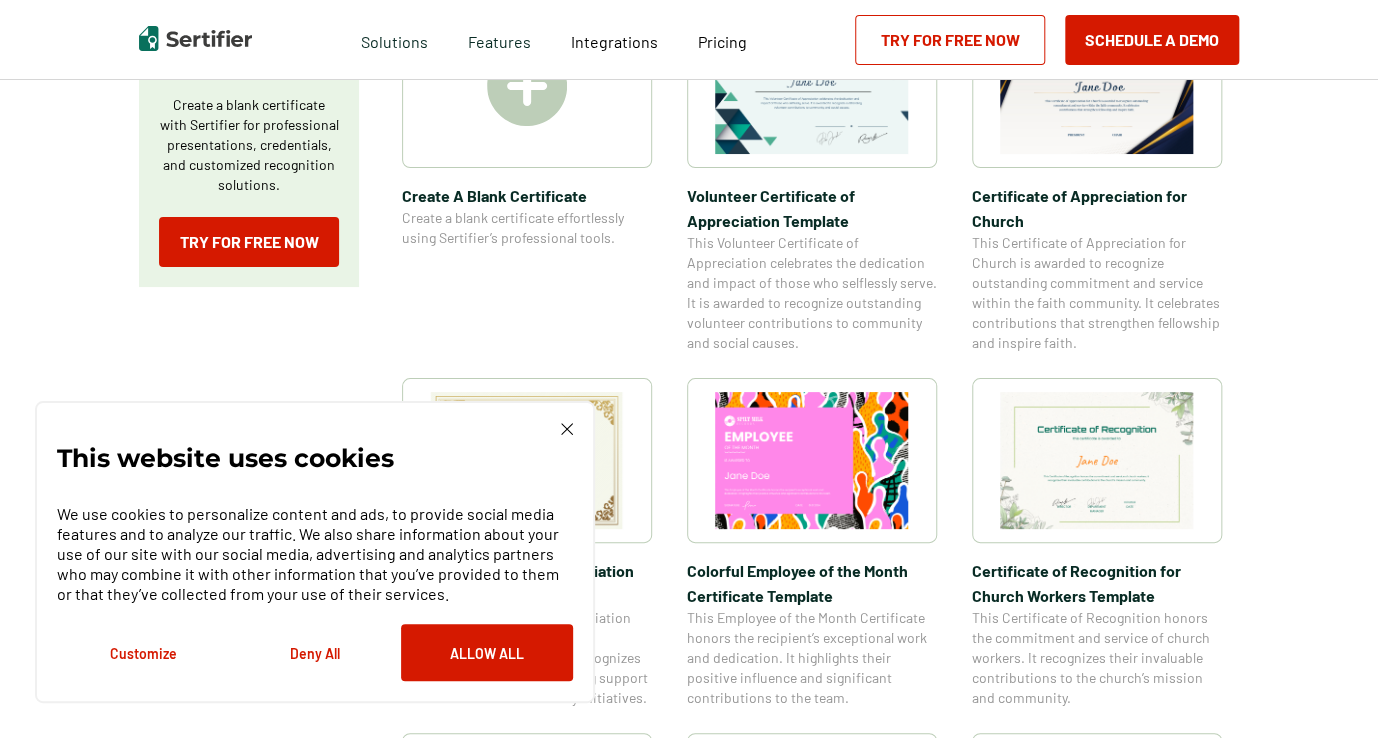 scroll, scrollTop: 0, scrollLeft: 0, axis: both 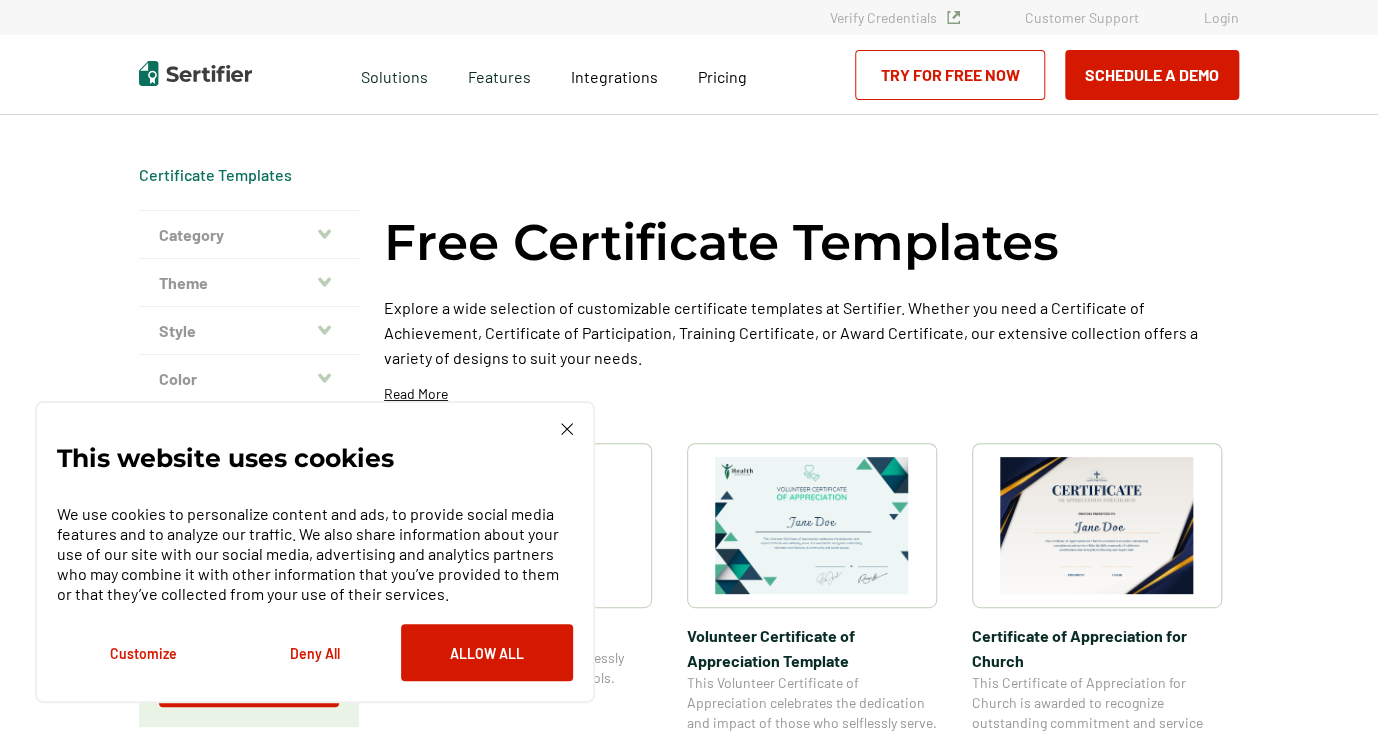 click on "This website uses cookies We use cookies to personalize content and ads, to provide social media features and to analyze our traffic. We also share information about your use of our site with our social media, advertising and analytics partners who may combine it with other information that you’ve provided to them or that they’ve collected from your use of their services. Customize Deny All Allow All" at bounding box center (315, 552) 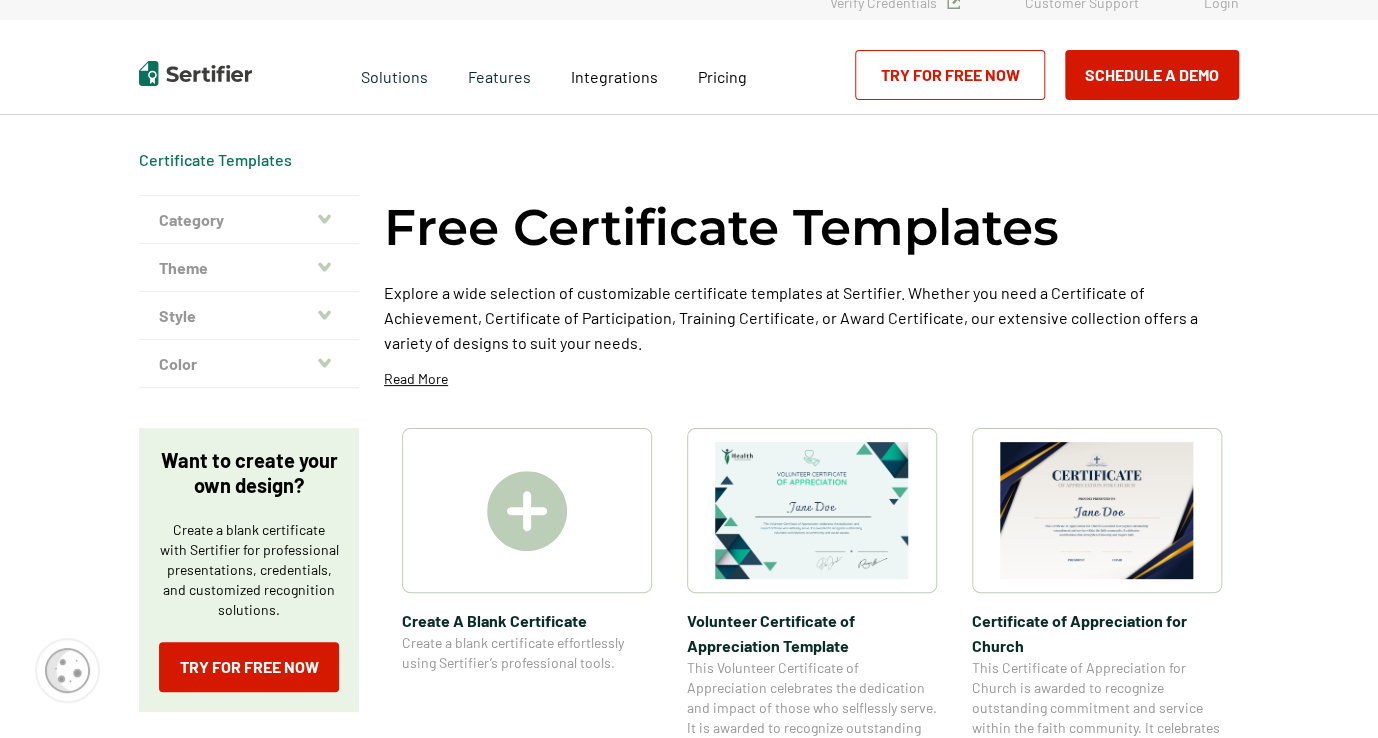 scroll, scrollTop: 0, scrollLeft: 0, axis: both 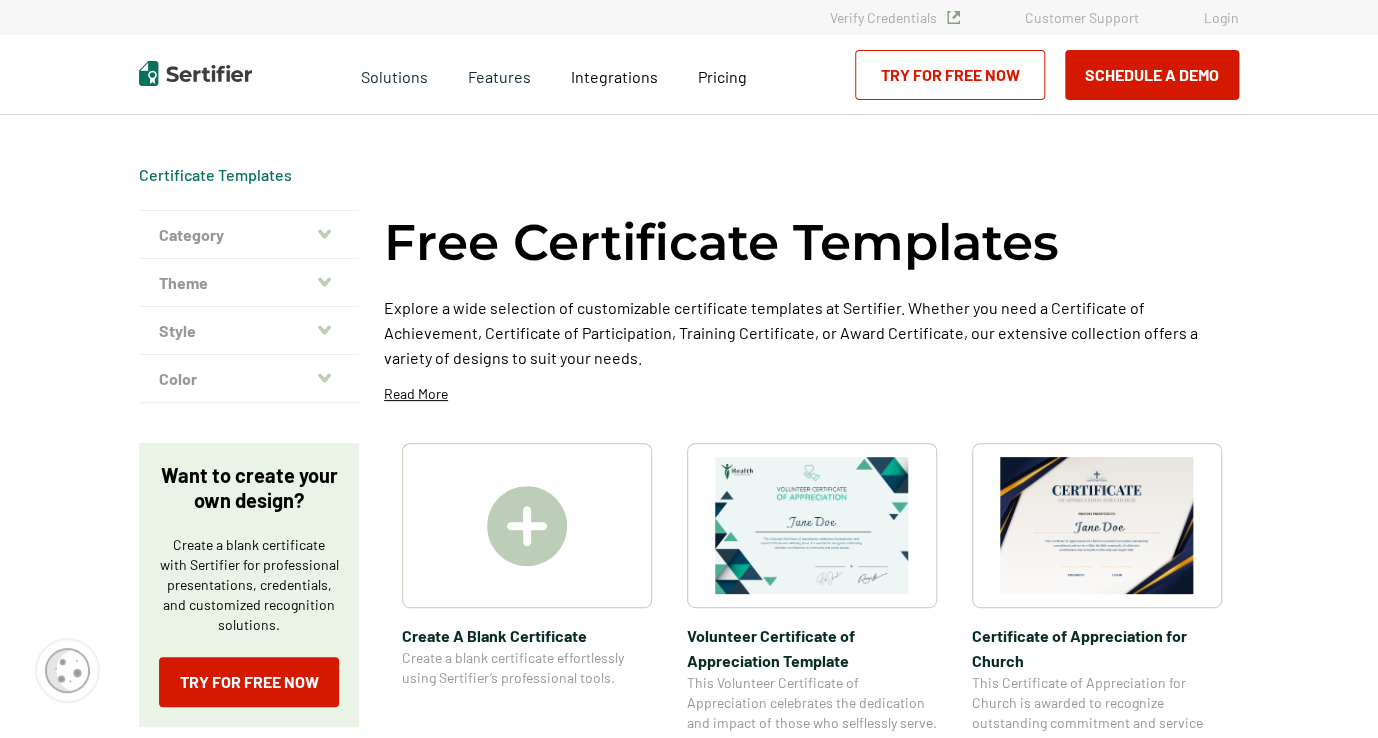 click 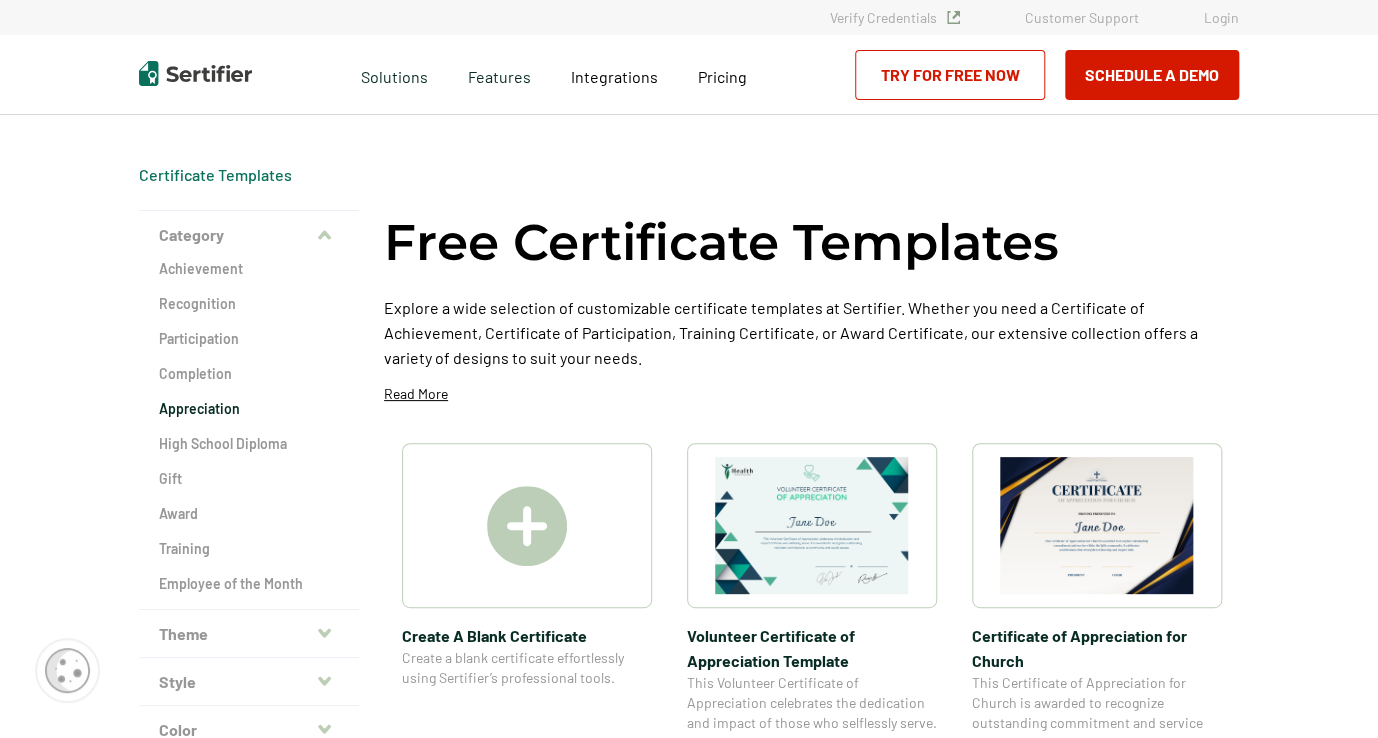 click on "Appreciation" at bounding box center [249, 409] 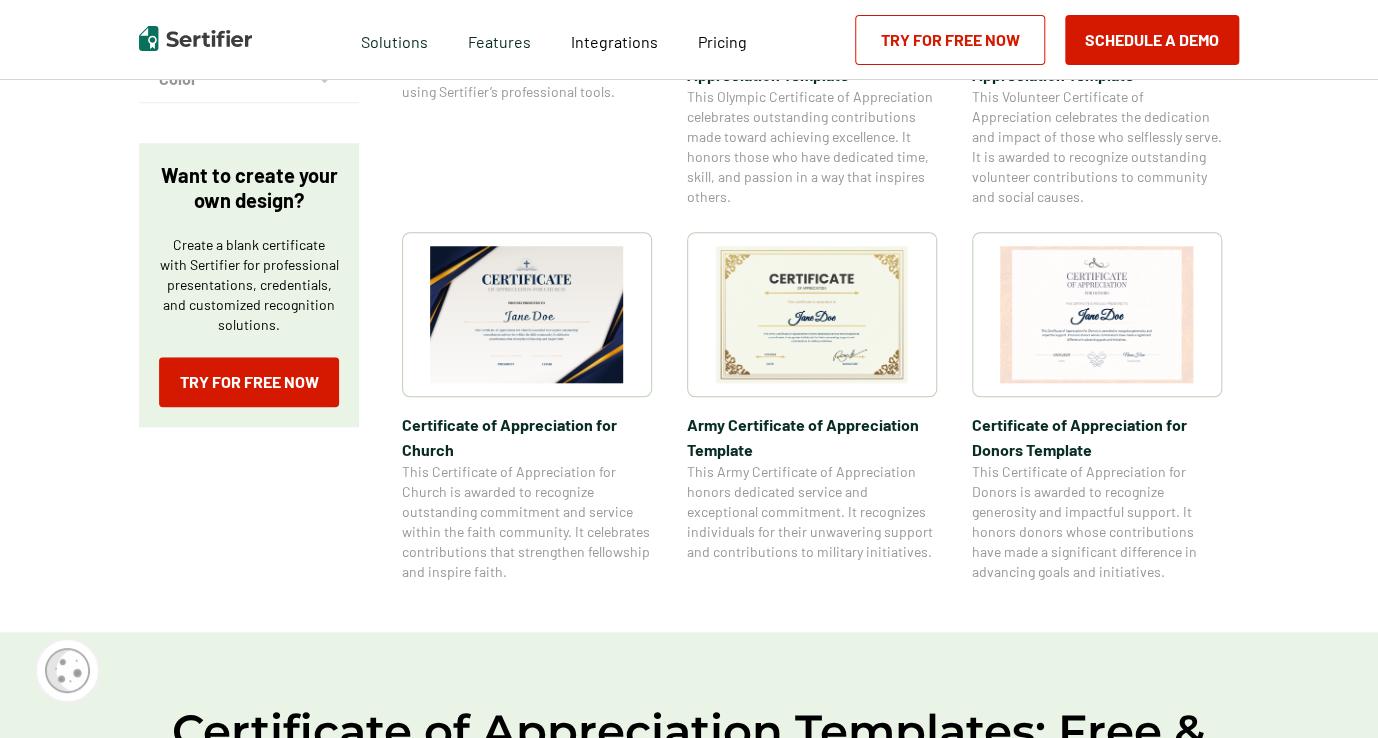 scroll, scrollTop: 660, scrollLeft: 0, axis: vertical 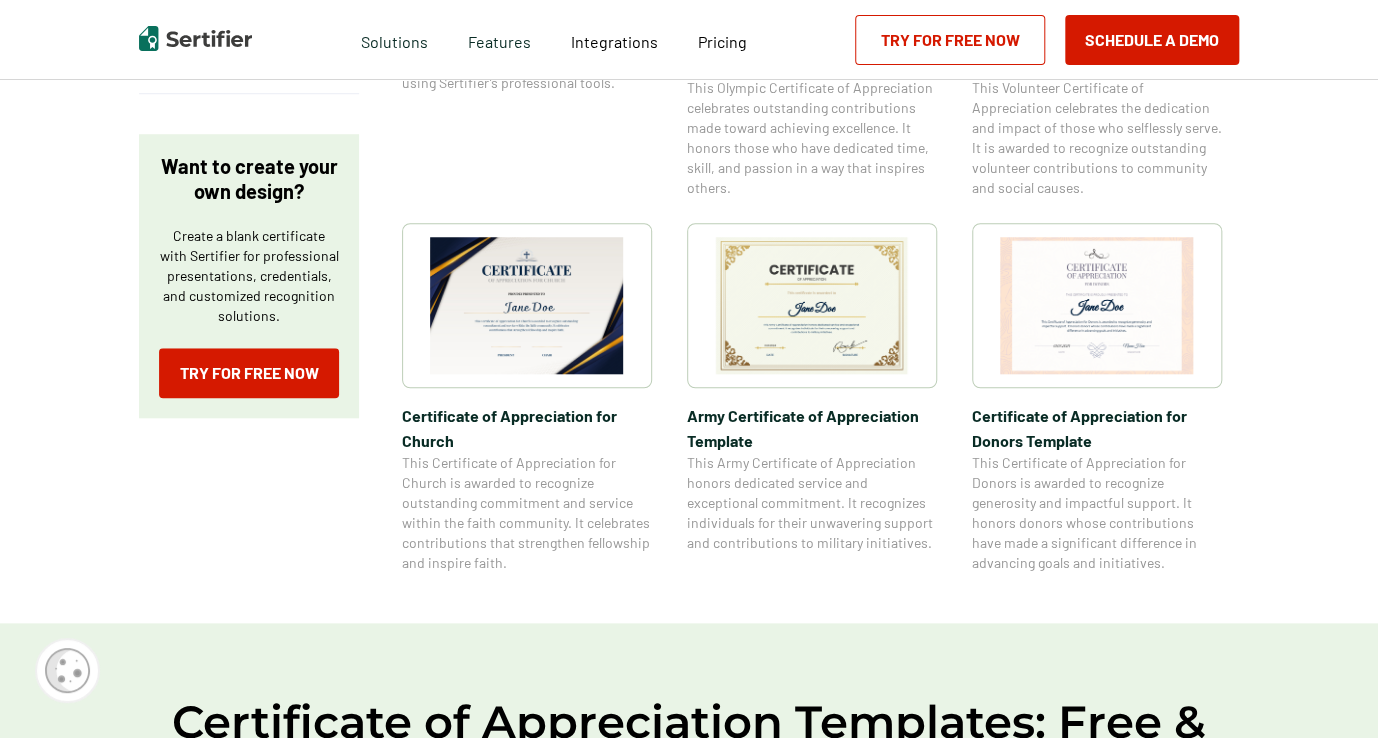 click at bounding box center (812, 305) 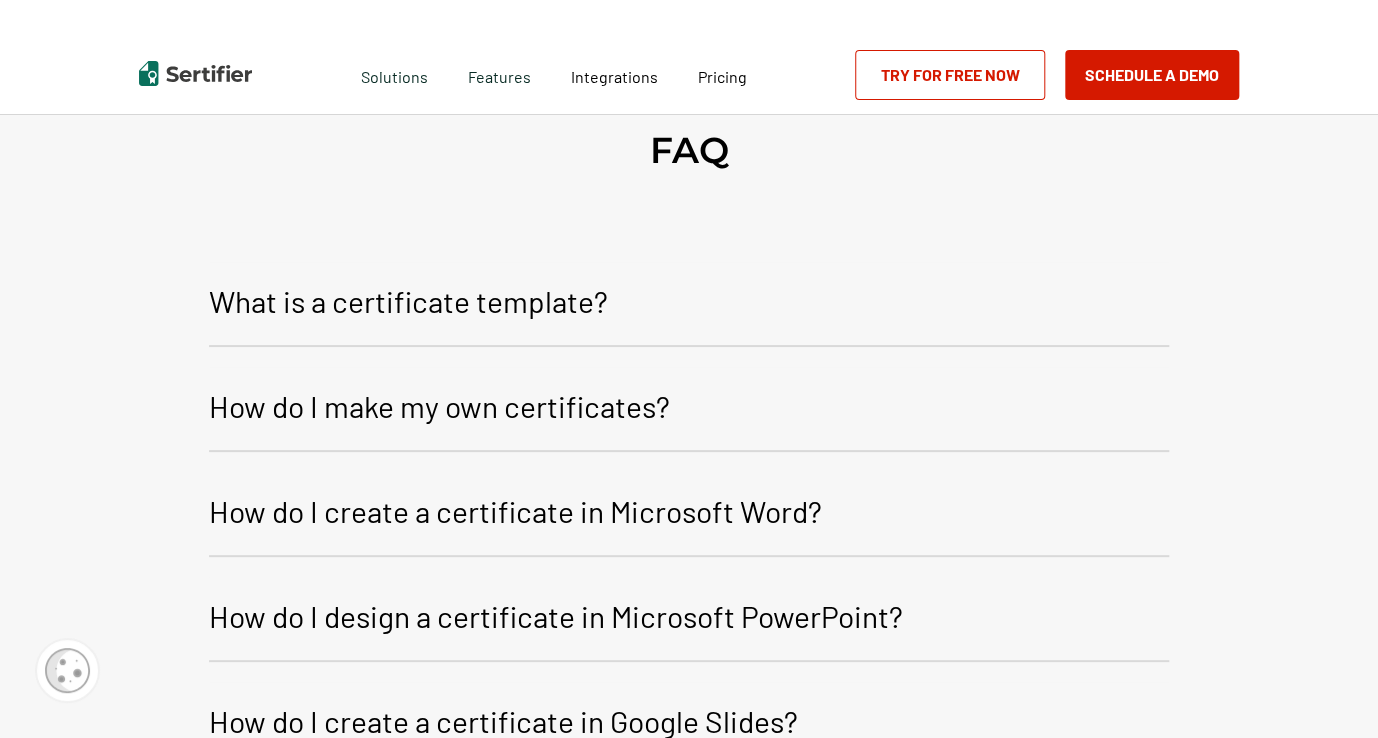 scroll, scrollTop: 0, scrollLeft: 0, axis: both 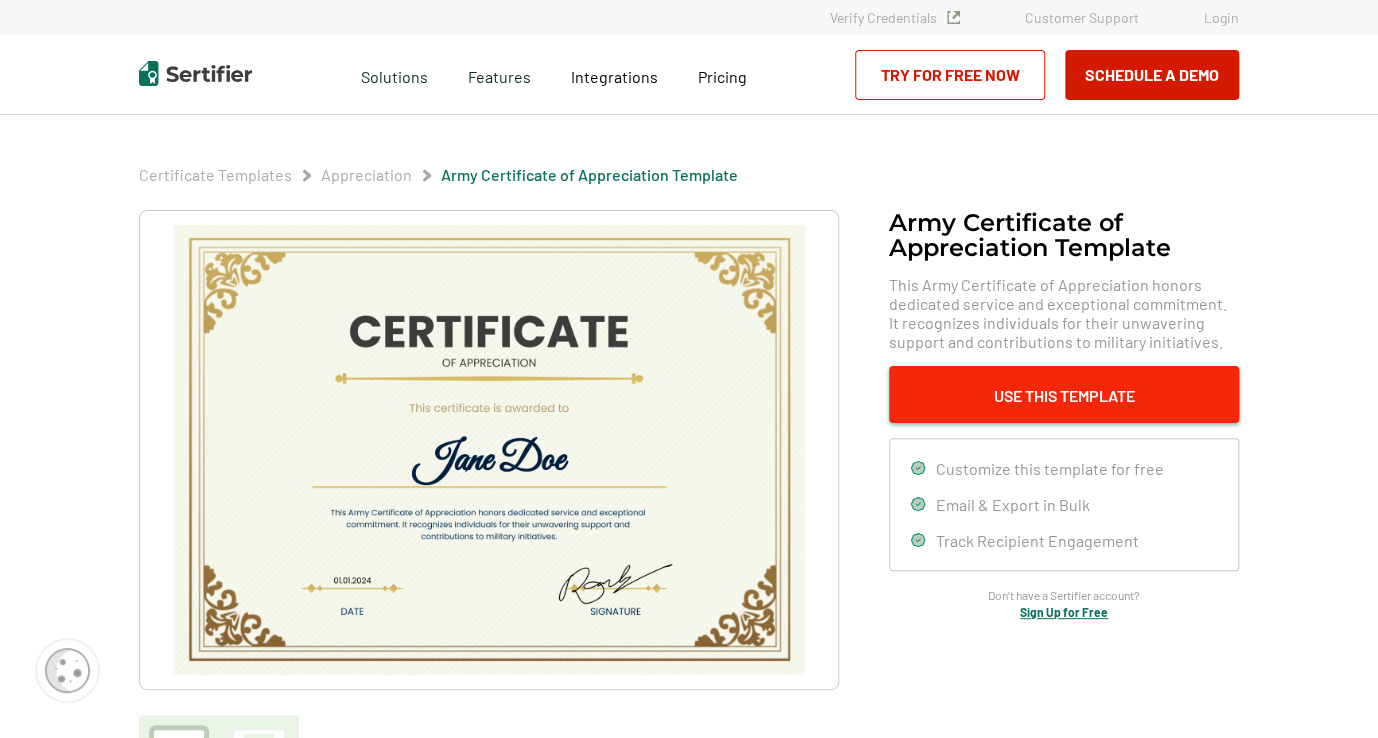 click on "Use This Template" at bounding box center [1064, 394] 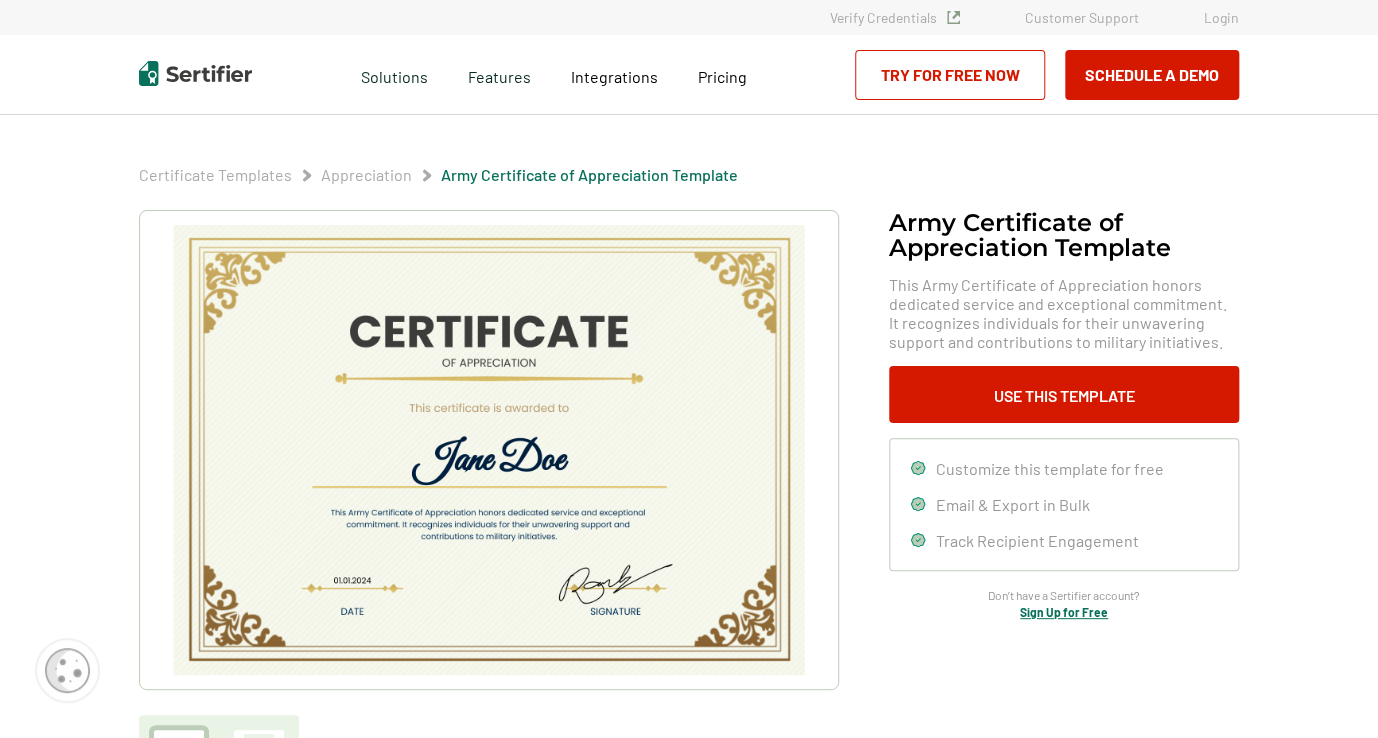 click at bounding box center [489, 450] 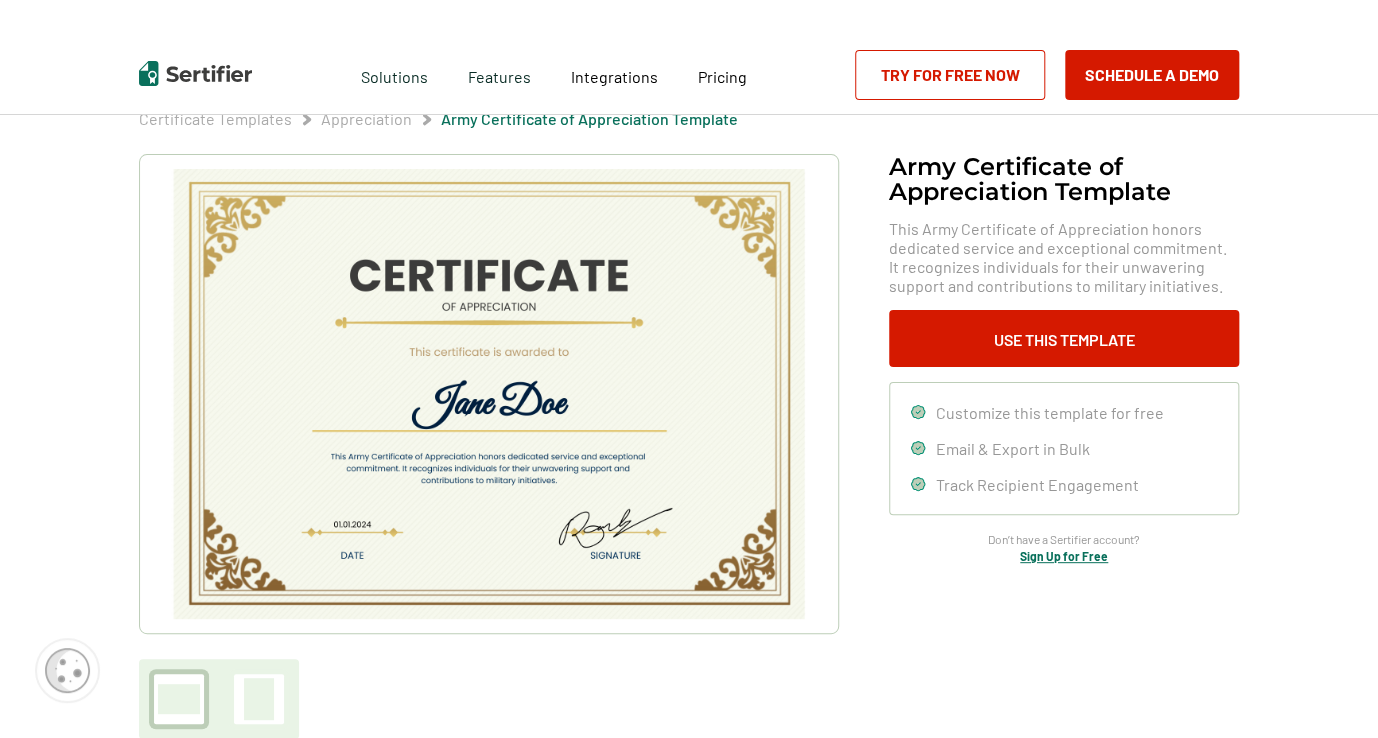 scroll, scrollTop: 36, scrollLeft: 0, axis: vertical 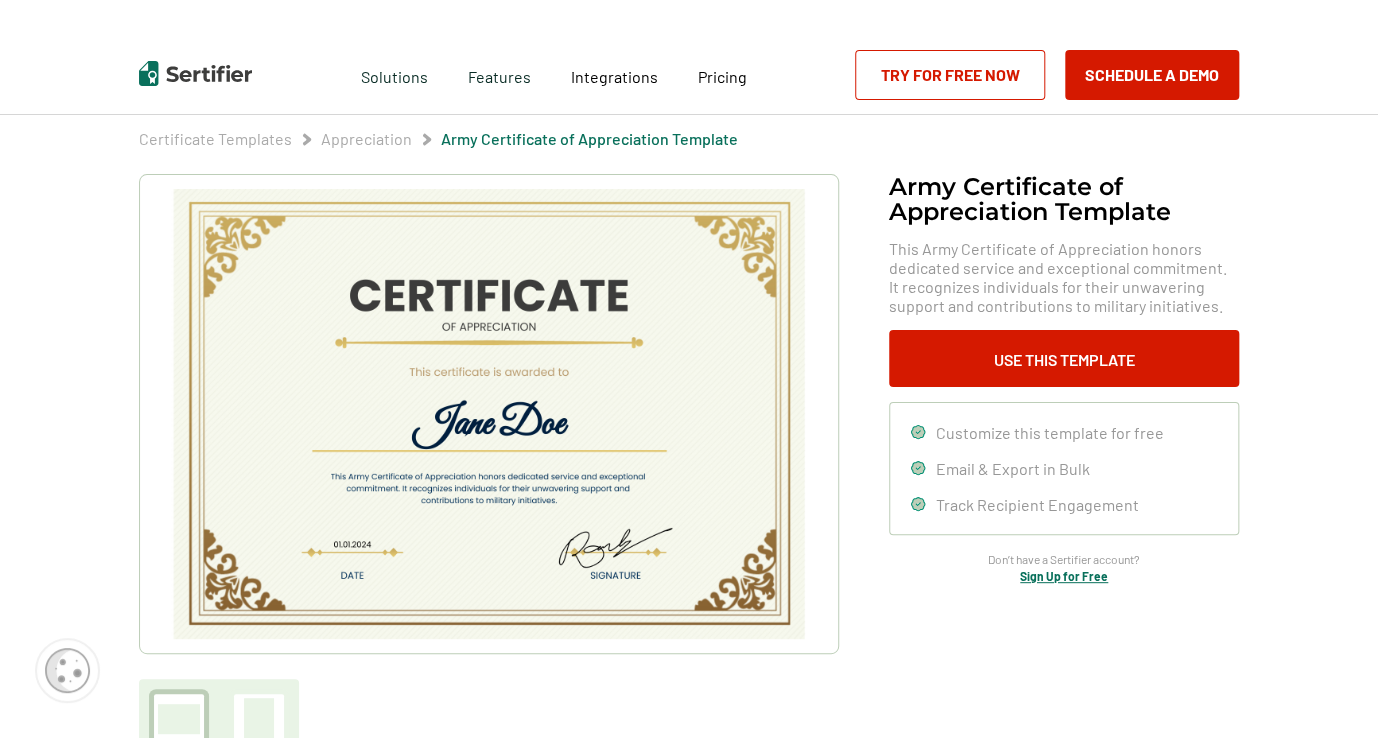 drag, startPoint x: 495, startPoint y: 416, endPoint x: 1268, endPoint y: 225, distance: 796.24744 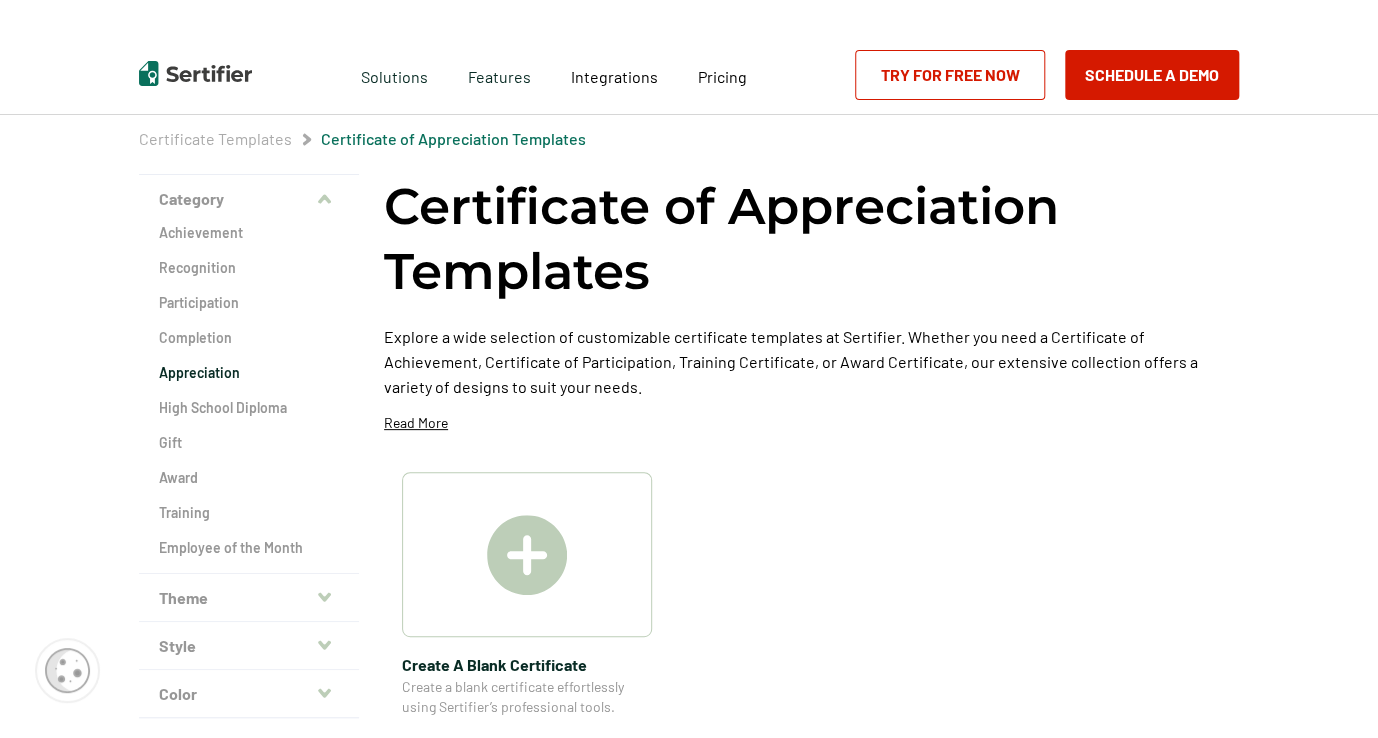 scroll, scrollTop: 0, scrollLeft: 0, axis: both 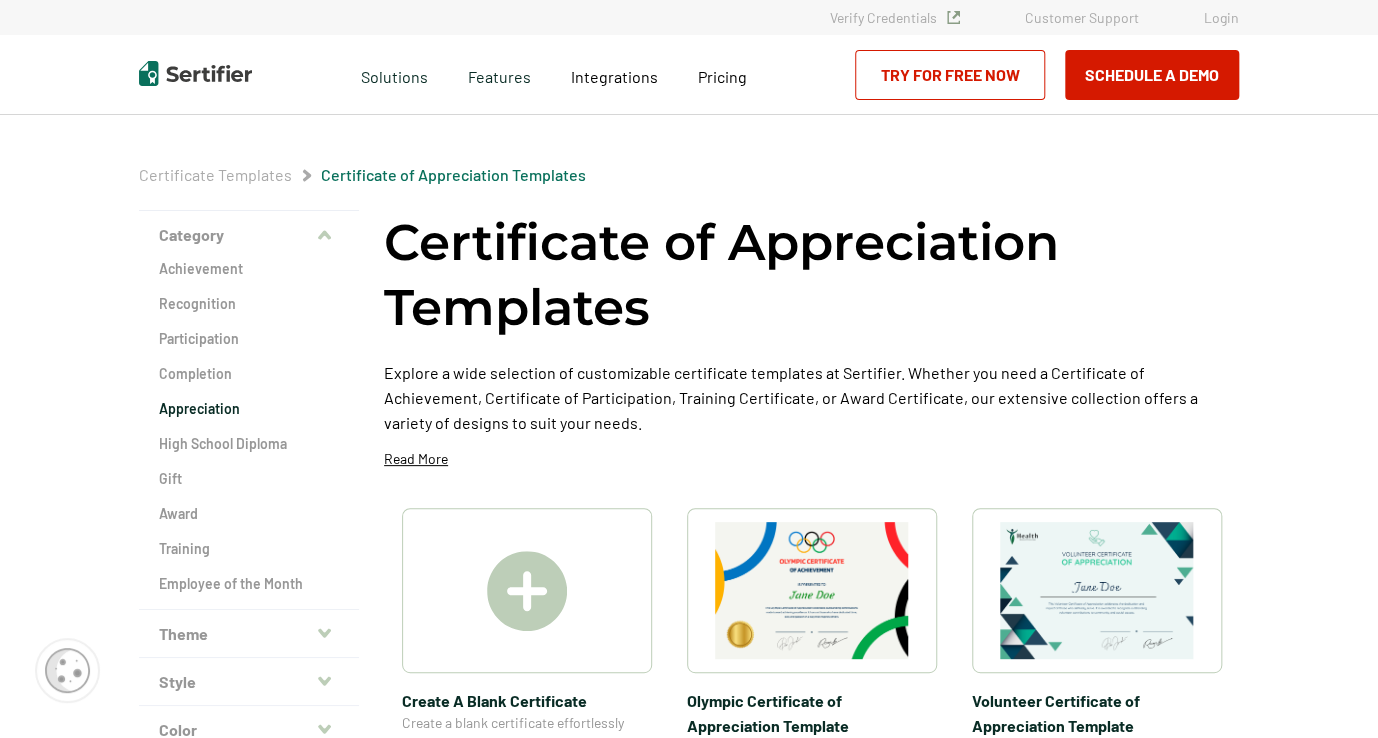 click on "Theme" at bounding box center (249, 634) 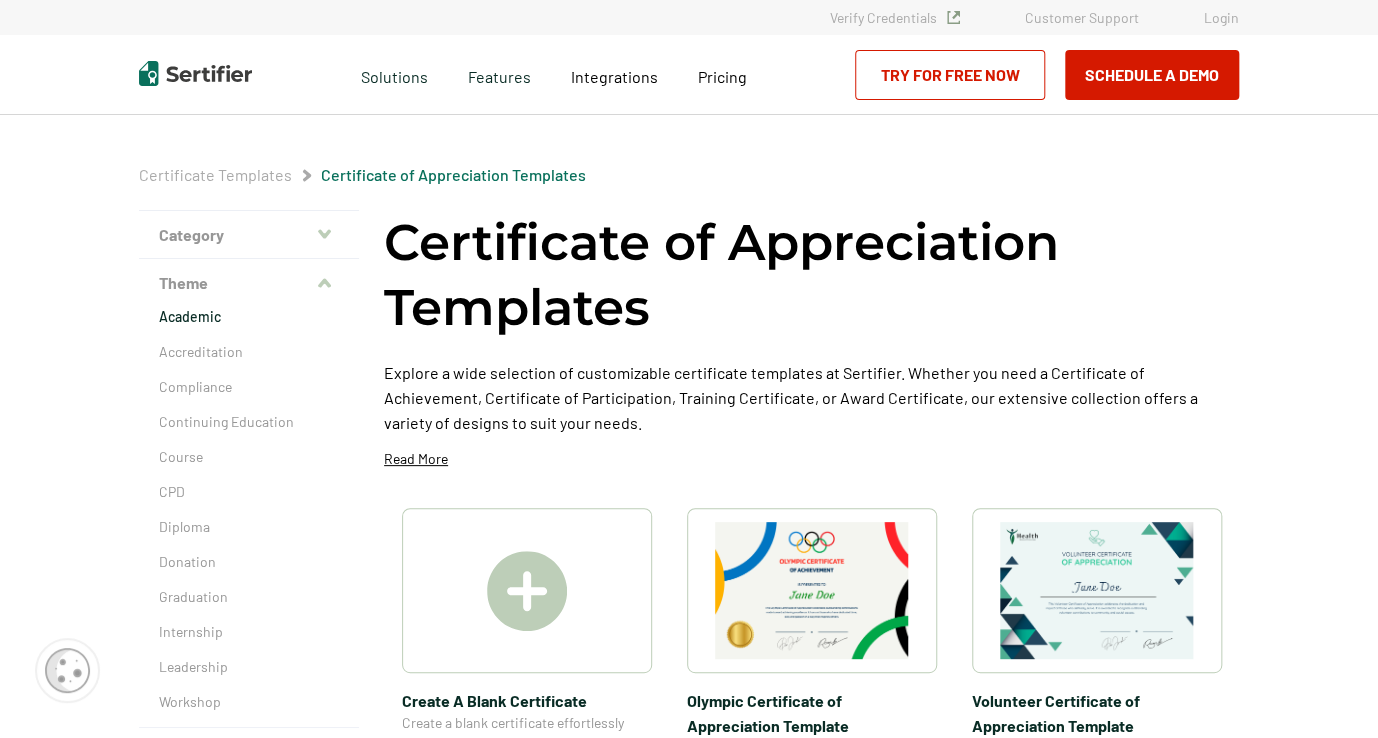 click on "Academic" at bounding box center [249, 317] 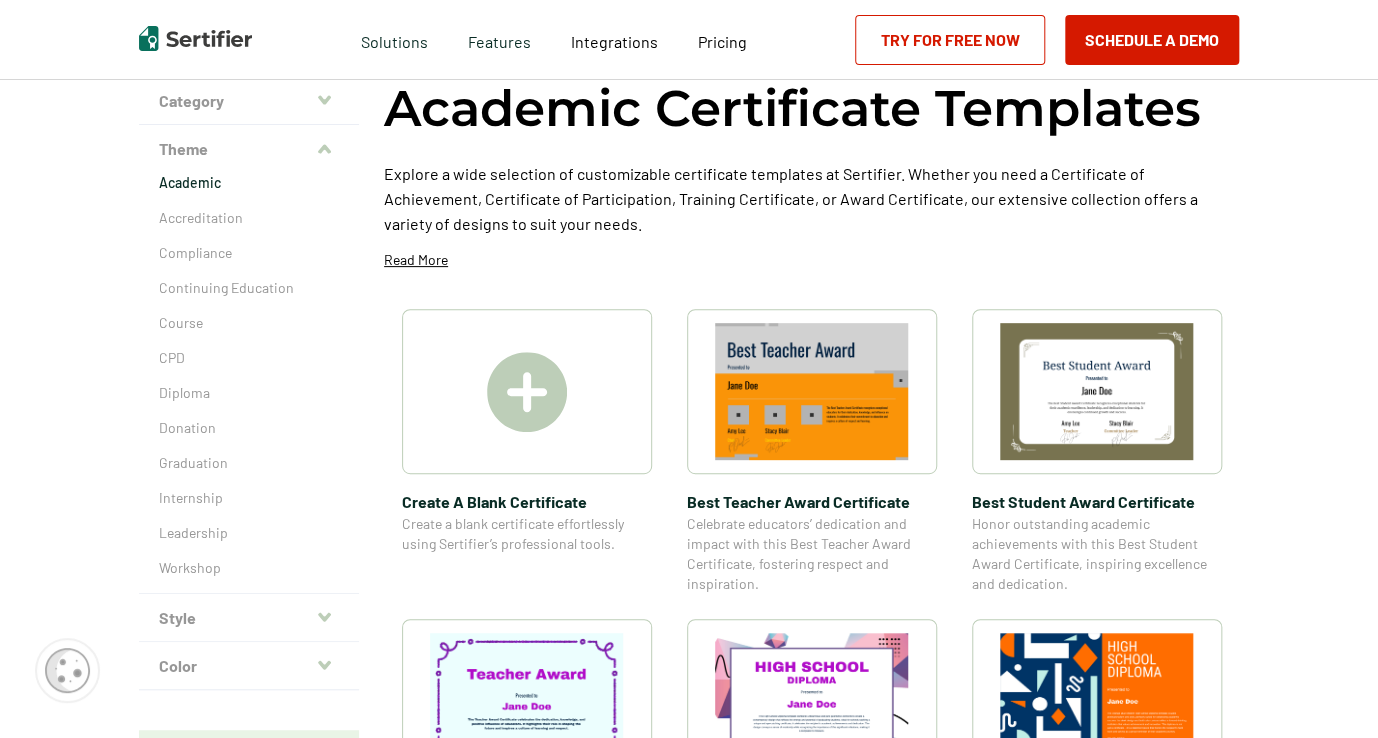 scroll, scrollTop: 89, scrollLeft: 0, axis: vertical 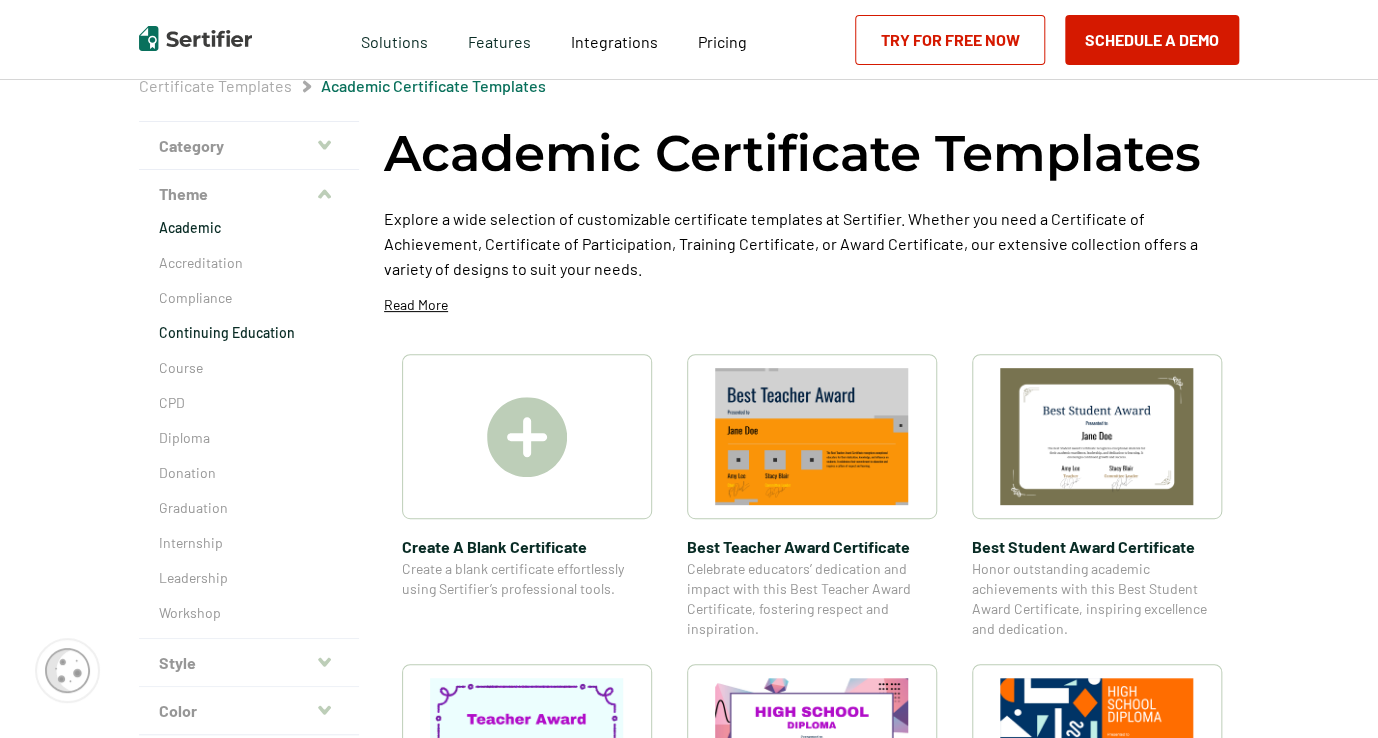click on "Continuing Education" at bounding box center (249, 333) 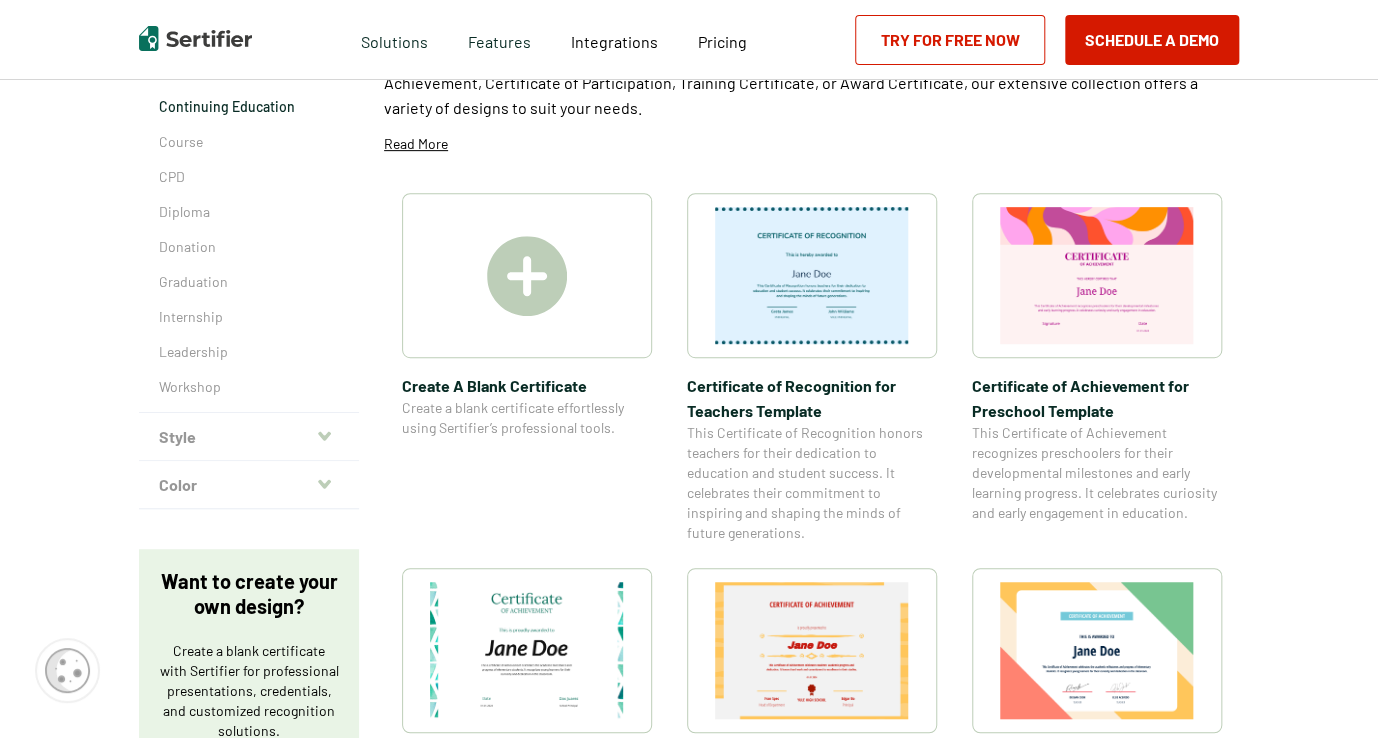 scroll, scrollTop: 208, scrollLeft: 0, axis: vertical 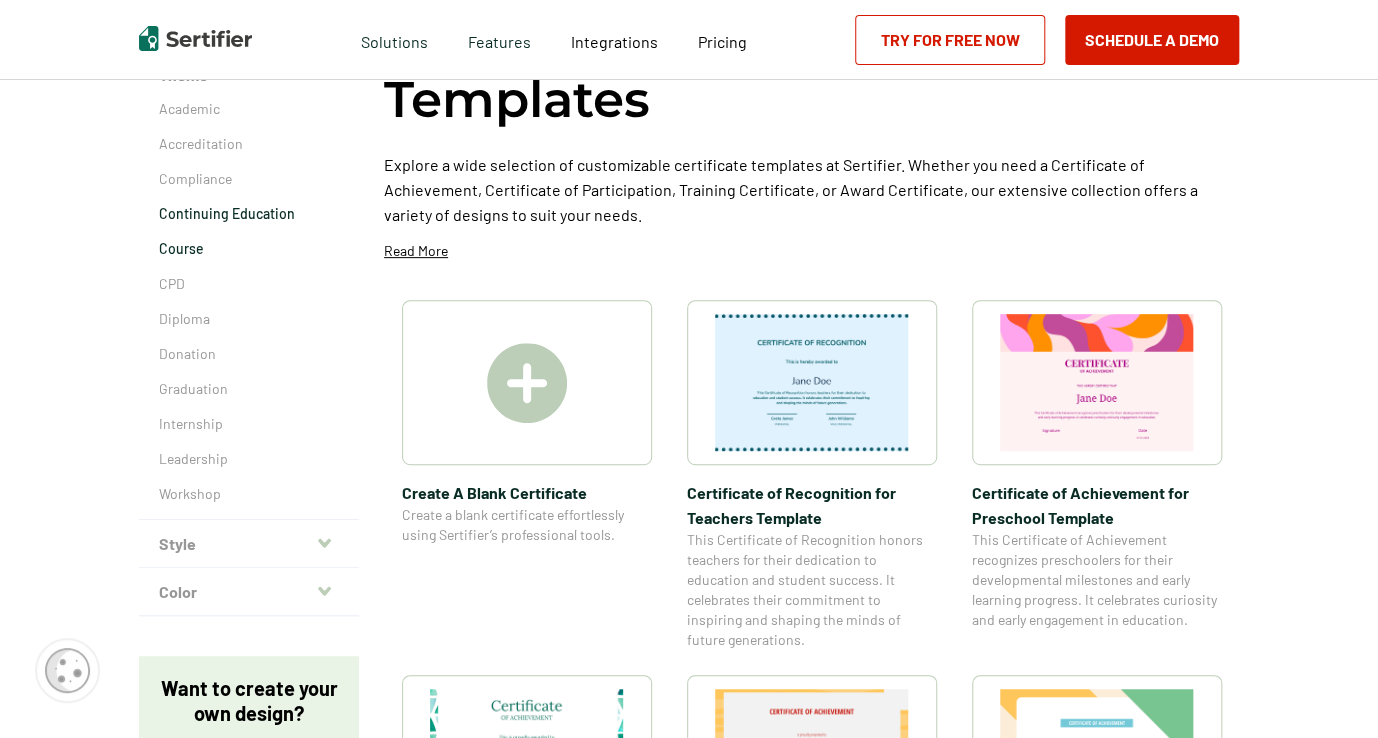 click on "Course" at bounding box center (249, 249) 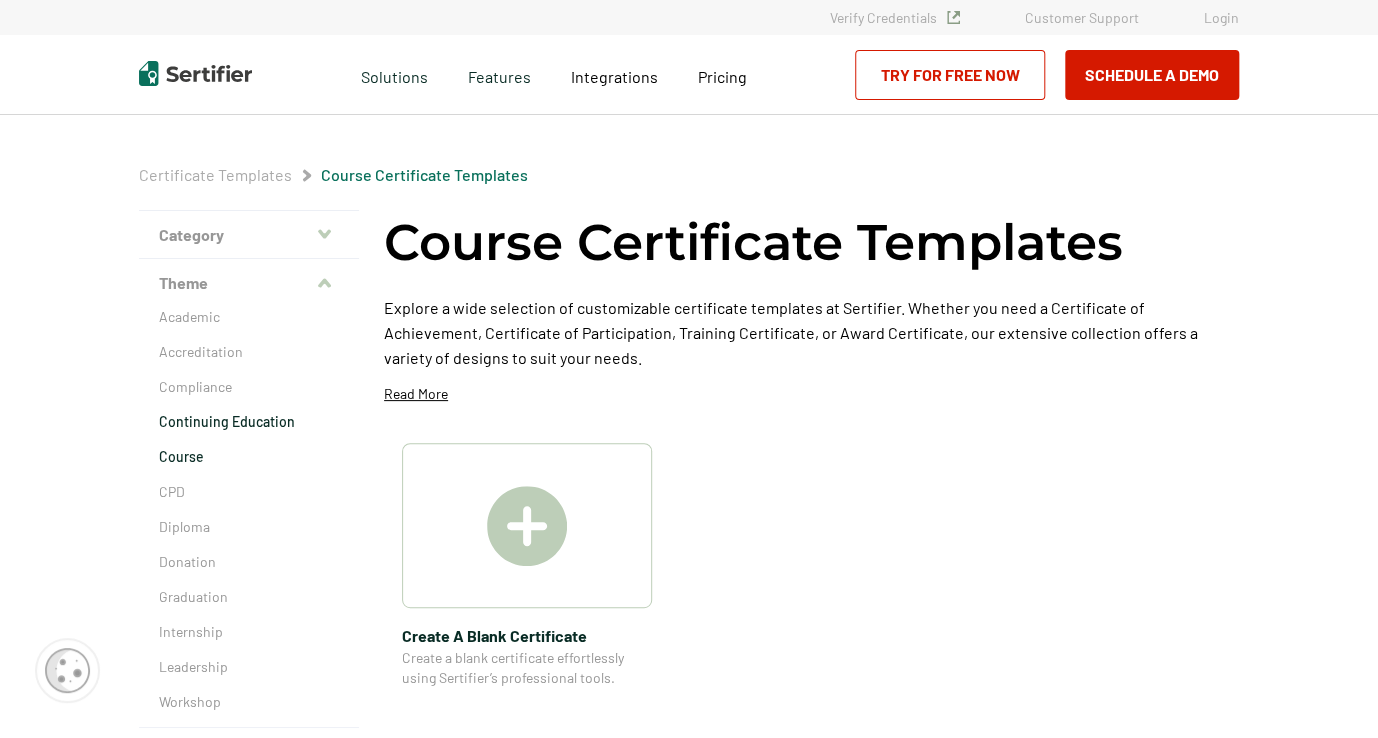 click on "Continuing Education" at bounding box center (249, 422) 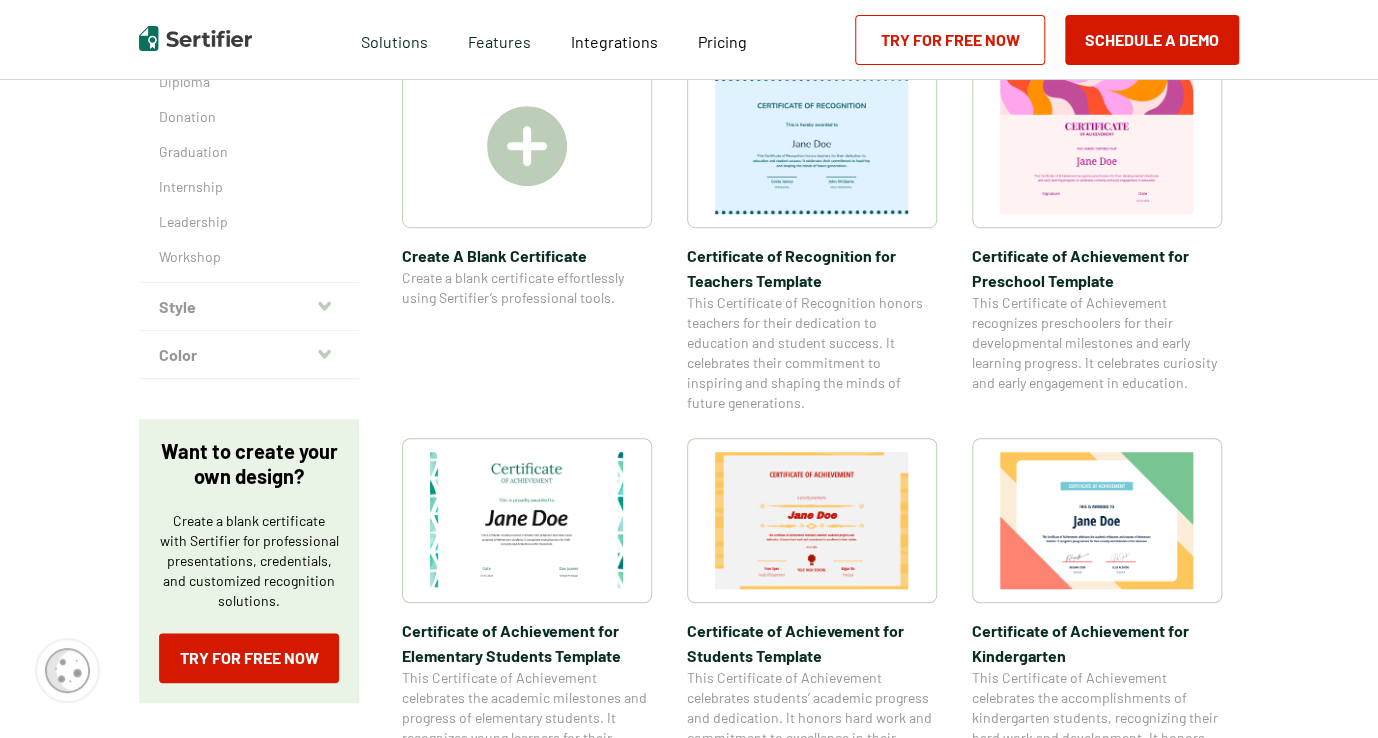 scroll, scrollTop: 465, scrollLeft: 0, axis: vertical 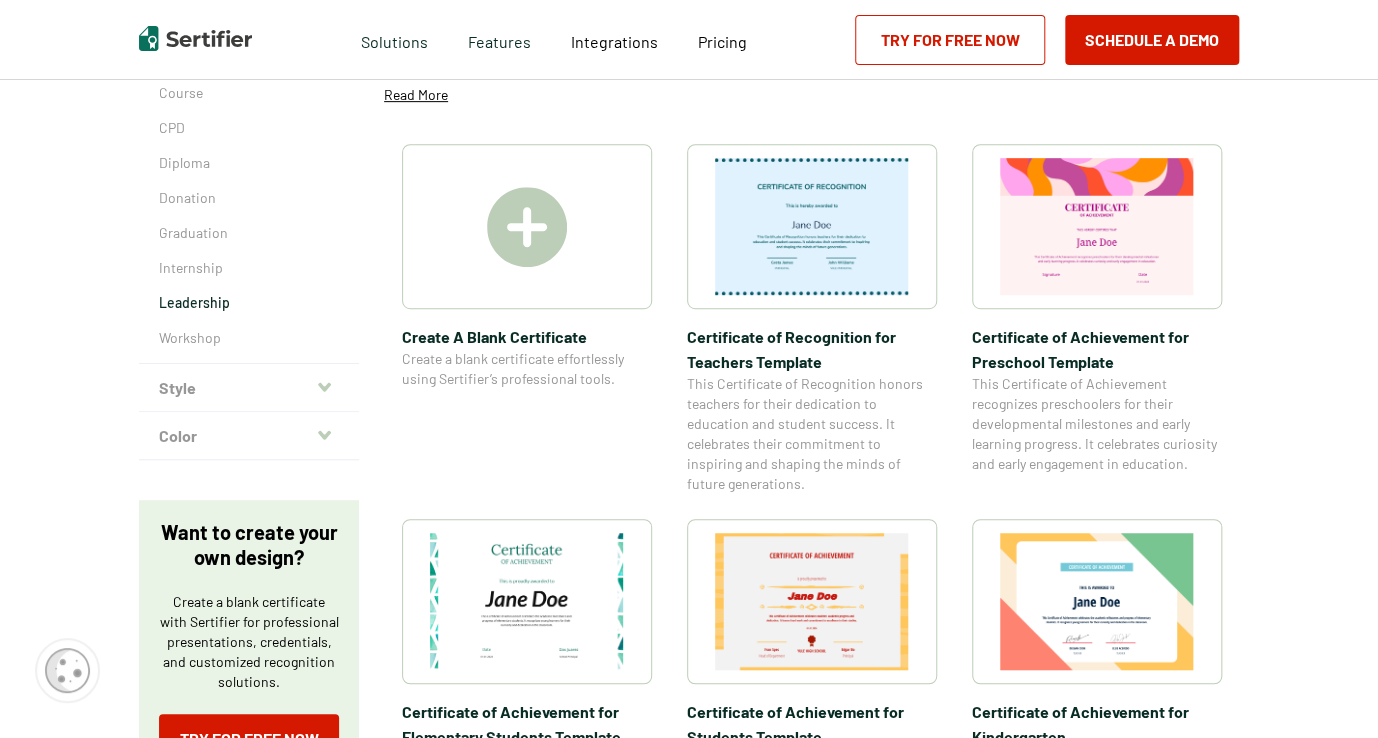 click on "Leadership" at bounding box center (249, 303) 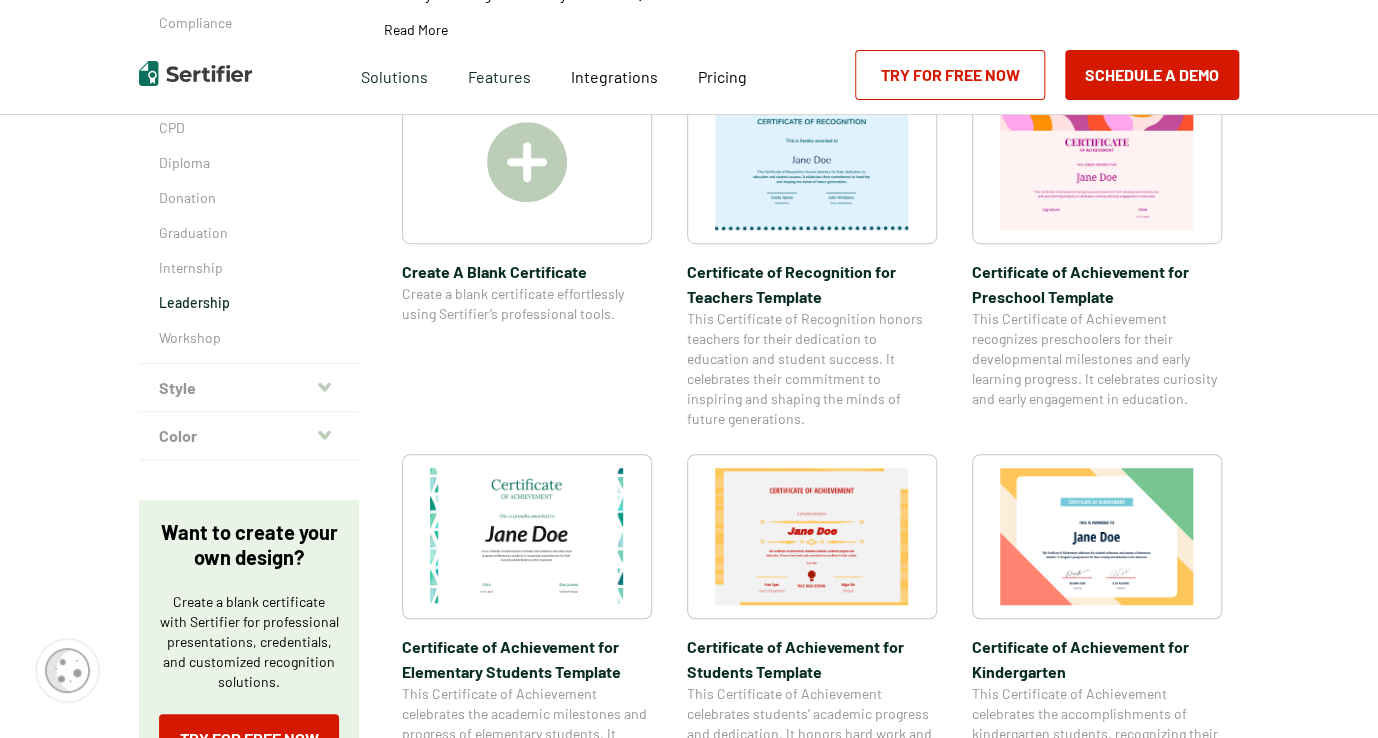 scroll, scrollTop: 0, scrollLeft: 0, axis: both 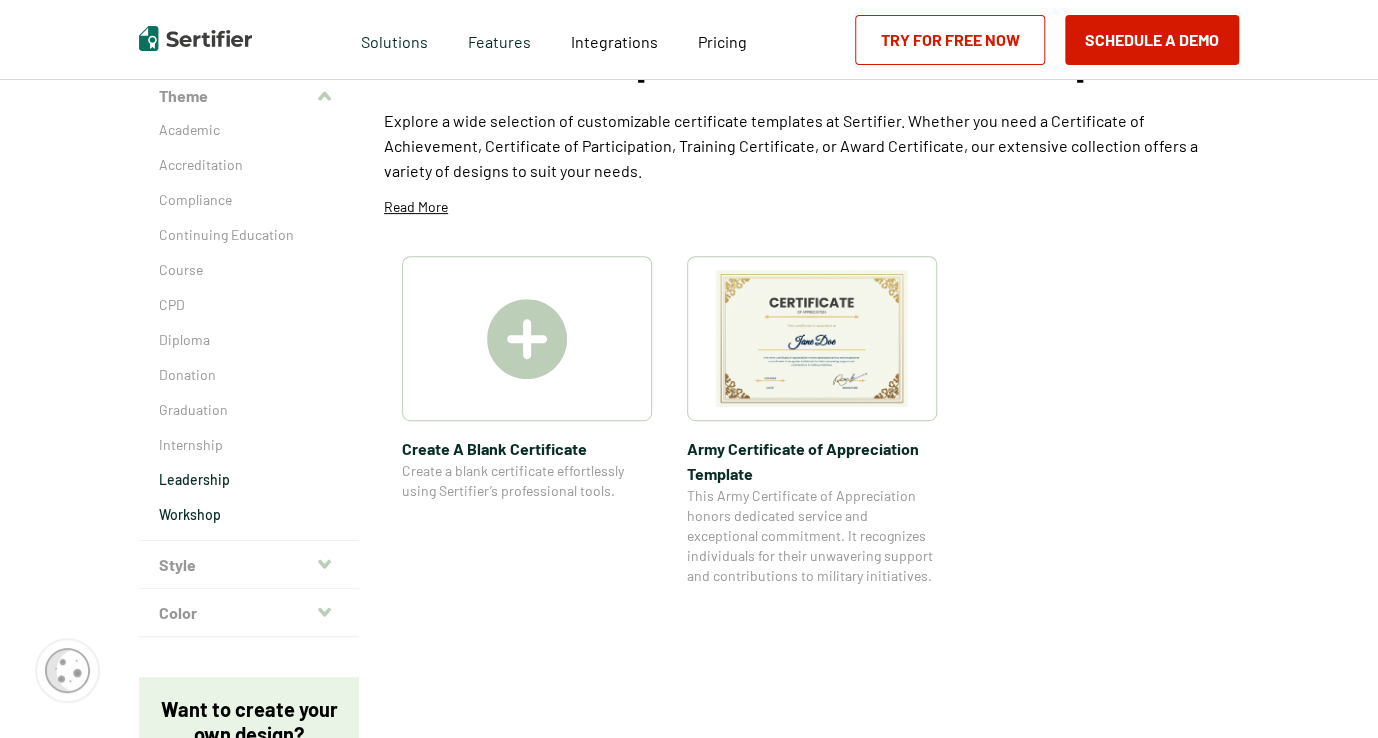 click on "Workshop" at bounding box center [249, 515] 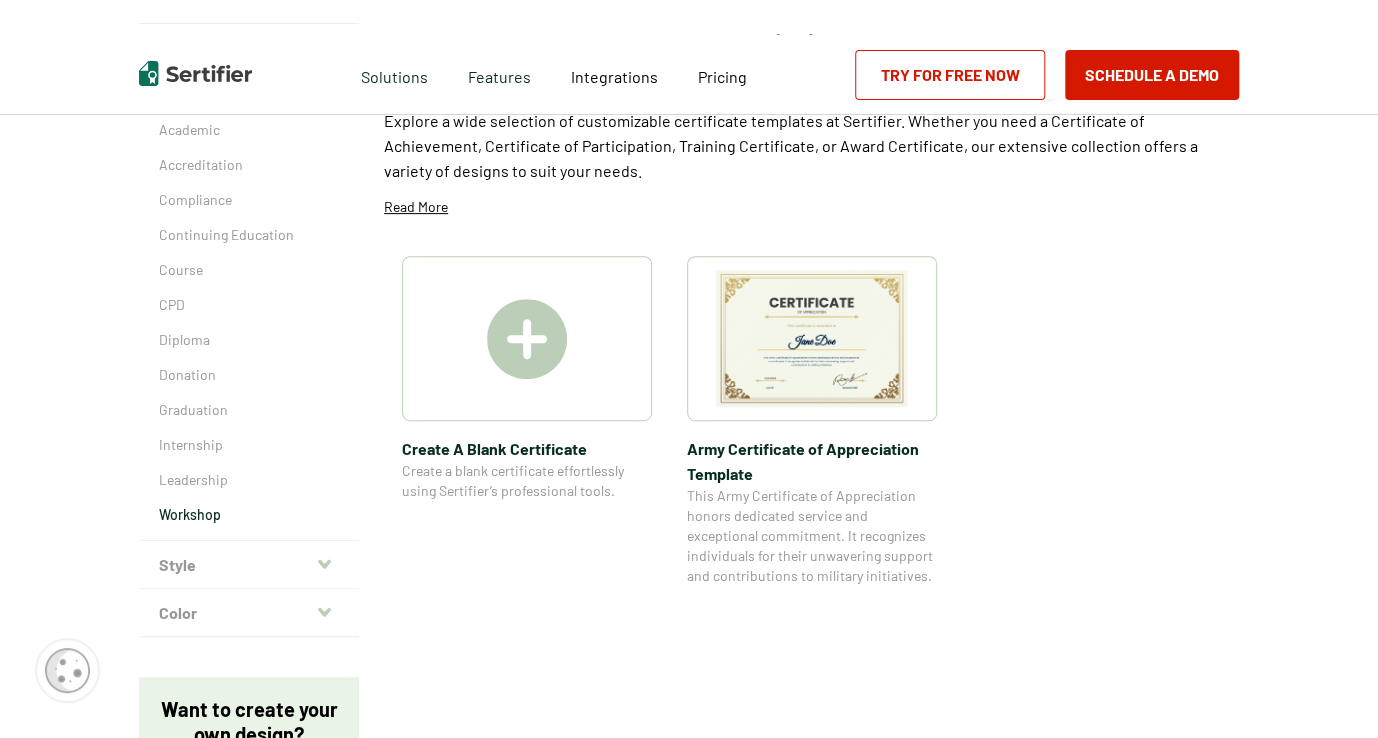 scroll, scrollTop: 0, scrollLeft: 0, axis: both 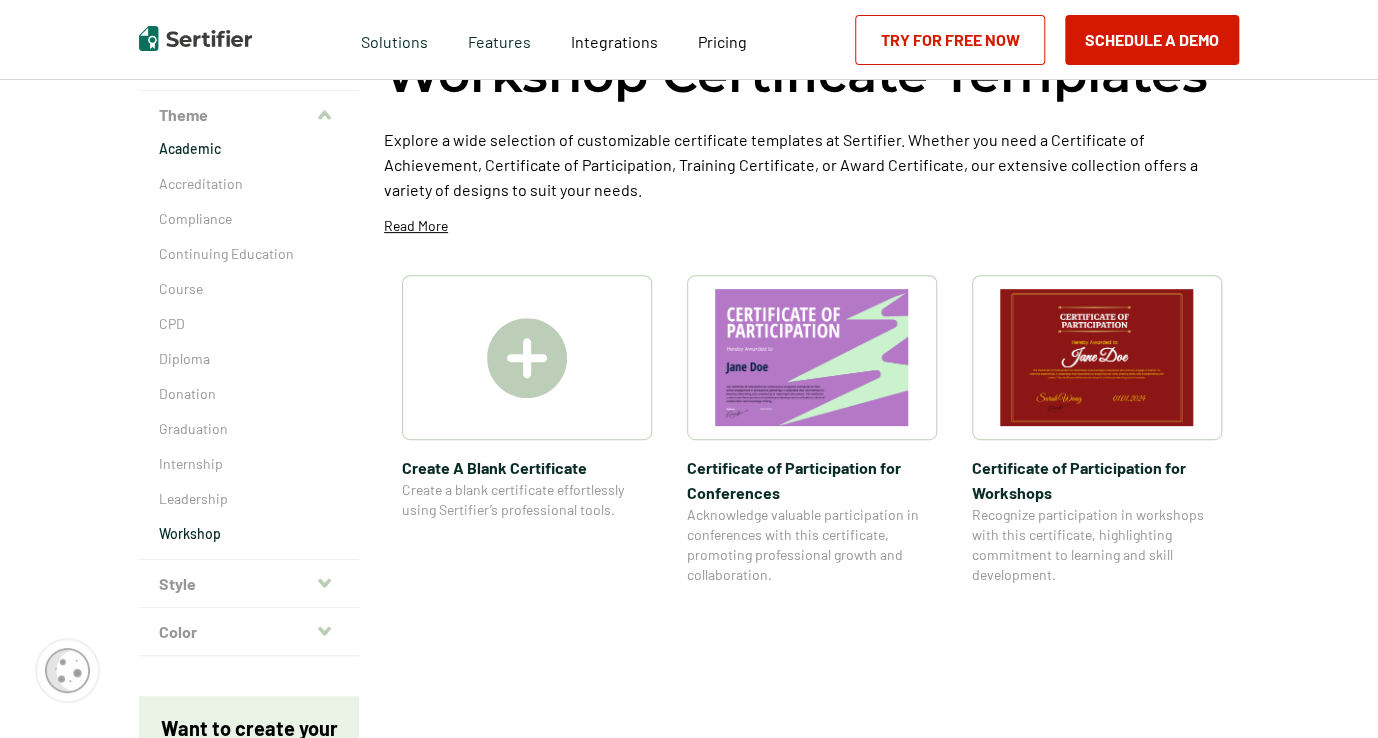 click on "Academic" at bounding box center [249, 149] 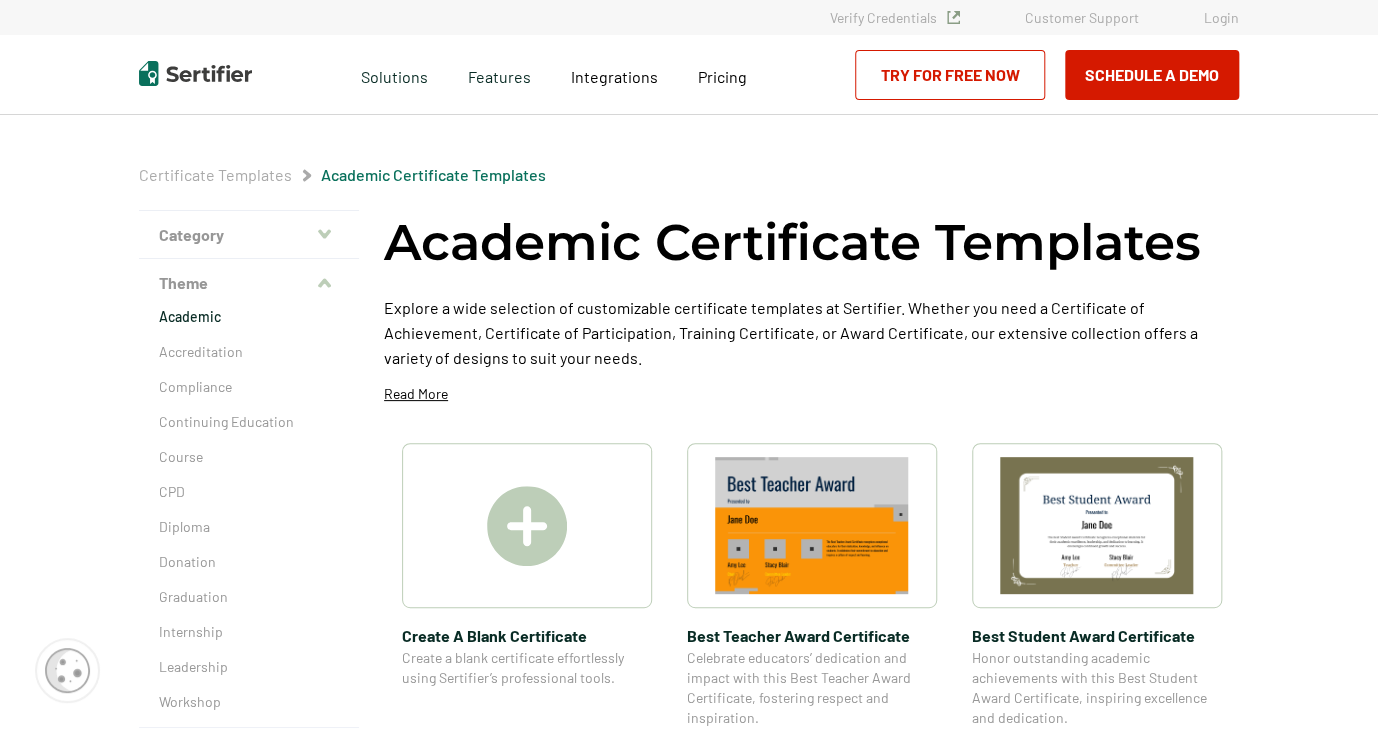 click at bounding box center [812, 525] 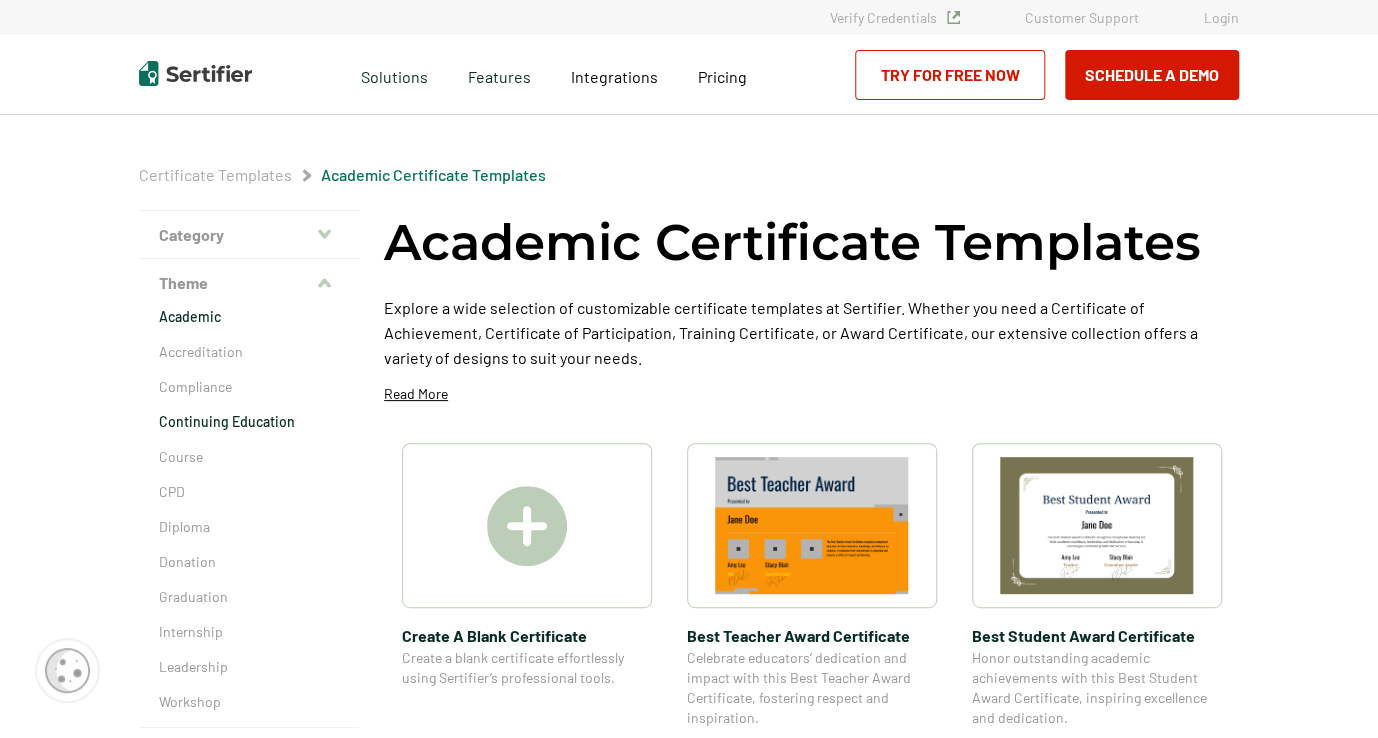 click on "Continuing Education" at bounding box center [249, 422] 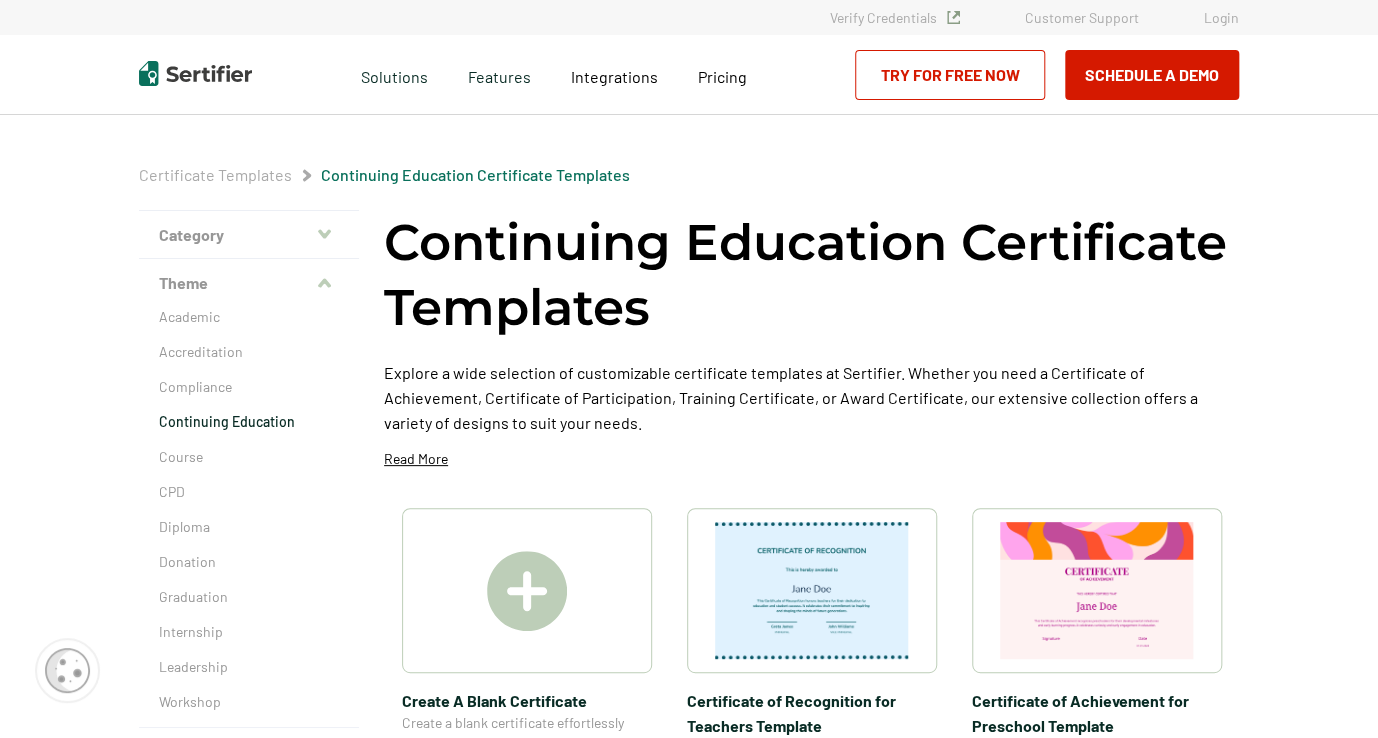 click at bounding box center (812, 590) 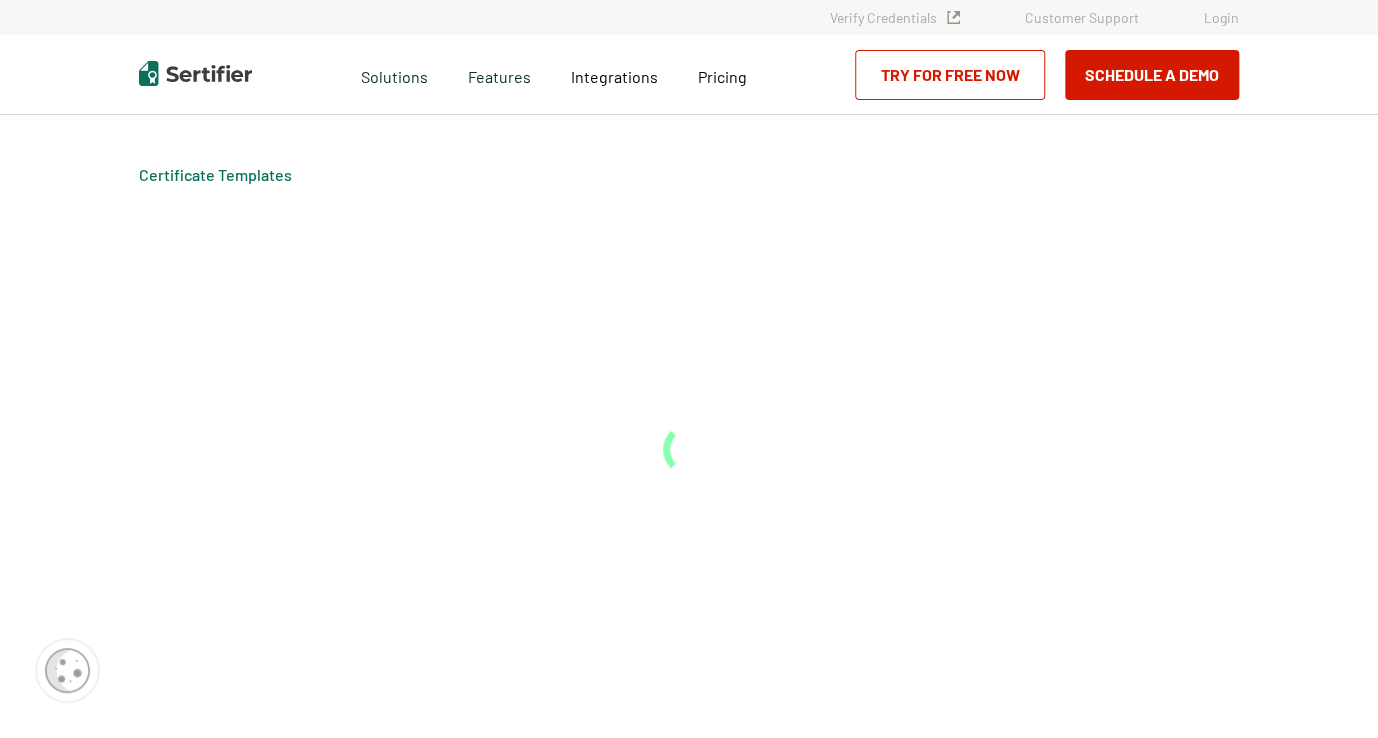 click on "Certificate Templates" at bounding box center [689, 426] 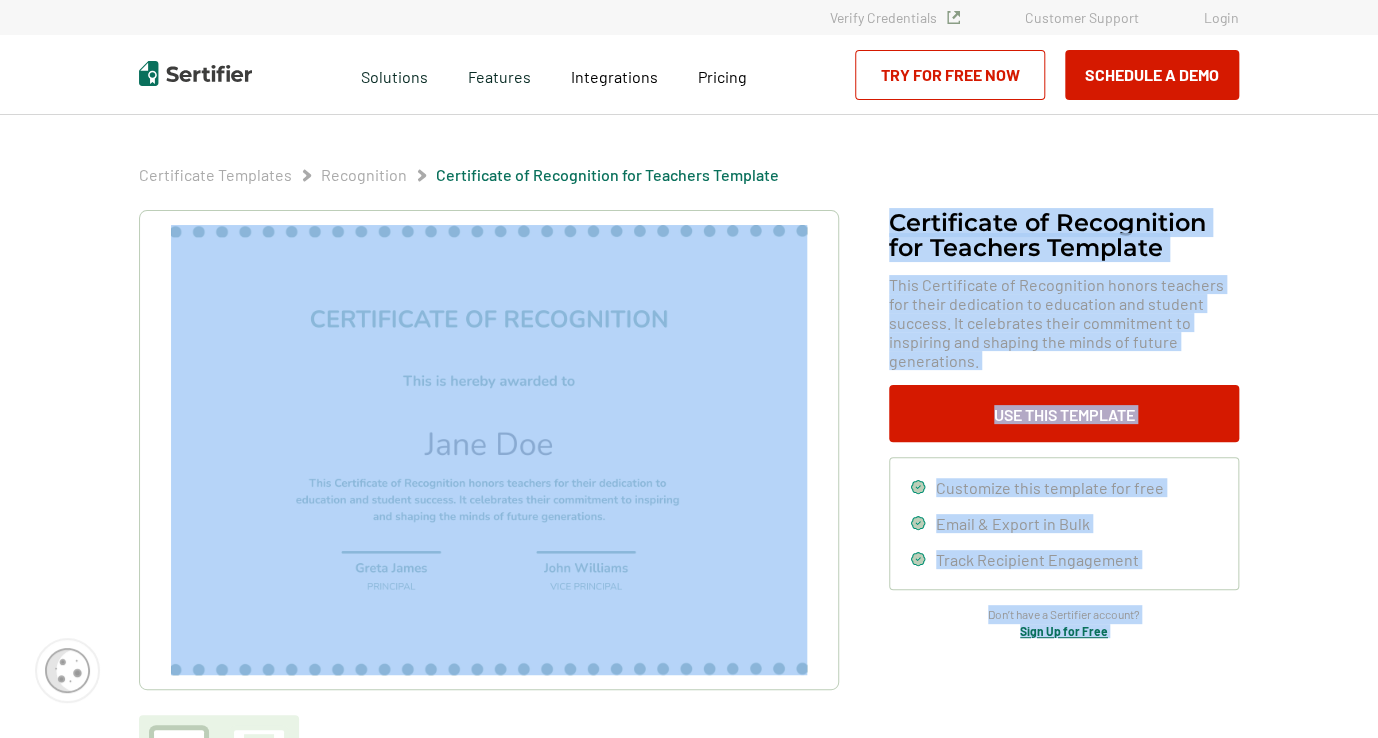click on "Certificate Templates Recognition Certificate of Recognition for Teachers Template Certificate of Recognition for Teachers Template This Certificate of Recognition honors teachers for their dedication to education and student success. It celebrates their commitment to inspiring and shaping the minds of future generations. Use This Template Customize this template for free Email & Export in Bulk Track Recipient Engagement Don’t have a Sertifier account? Sign Up for Free Description
Related Categories Achievement Recognition Participation Completion Appreciation High School Diploma Gift Award Training Employee of the Month FAQ What is a certificate template? A certificate template is a pre-designed layout used to create certificates quickly and consistently. It includes elements like borders, text fields, and graphics that can be customized to suit the purpose of the certificate. How do I make my own certificates? You can create a certificate using various software tools, such as , or Canva ." 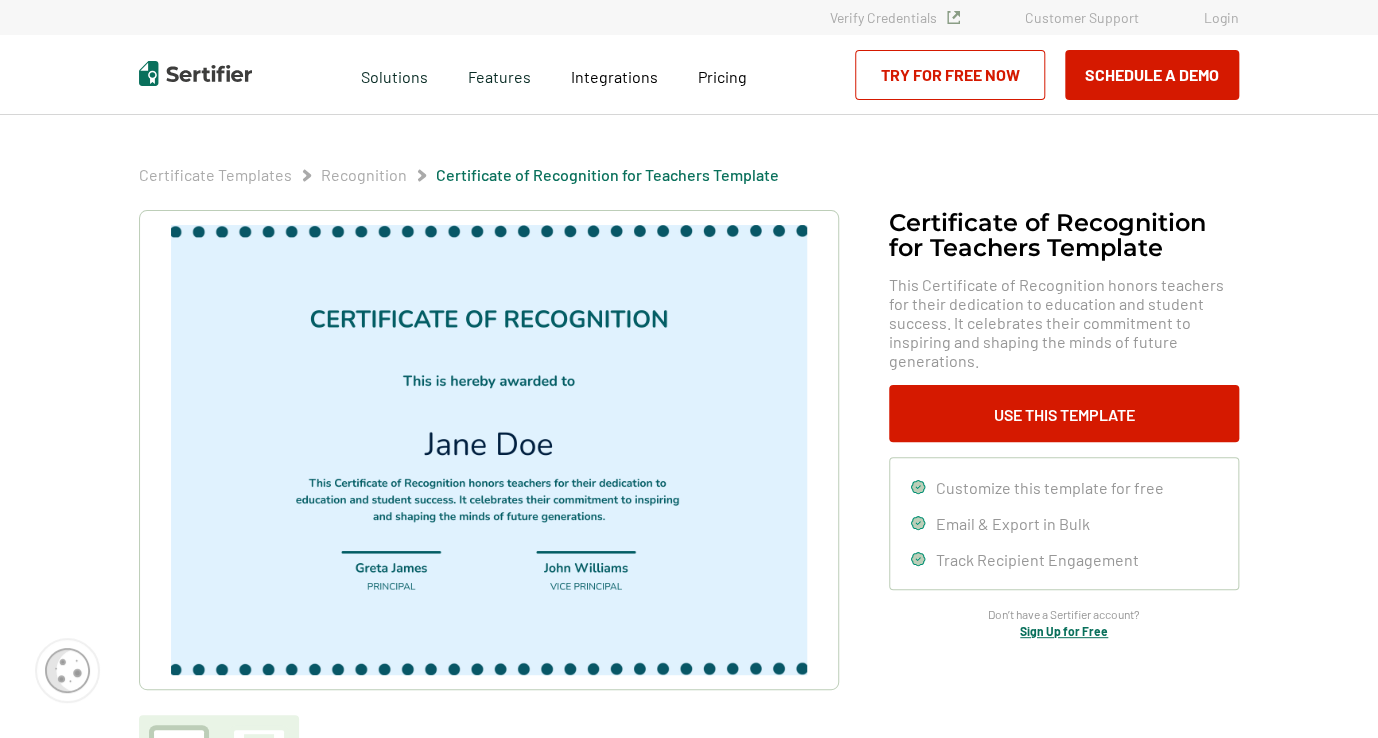 click on "Certificate of Recognition for Teachers Template" at bounding box center (1064, 235) 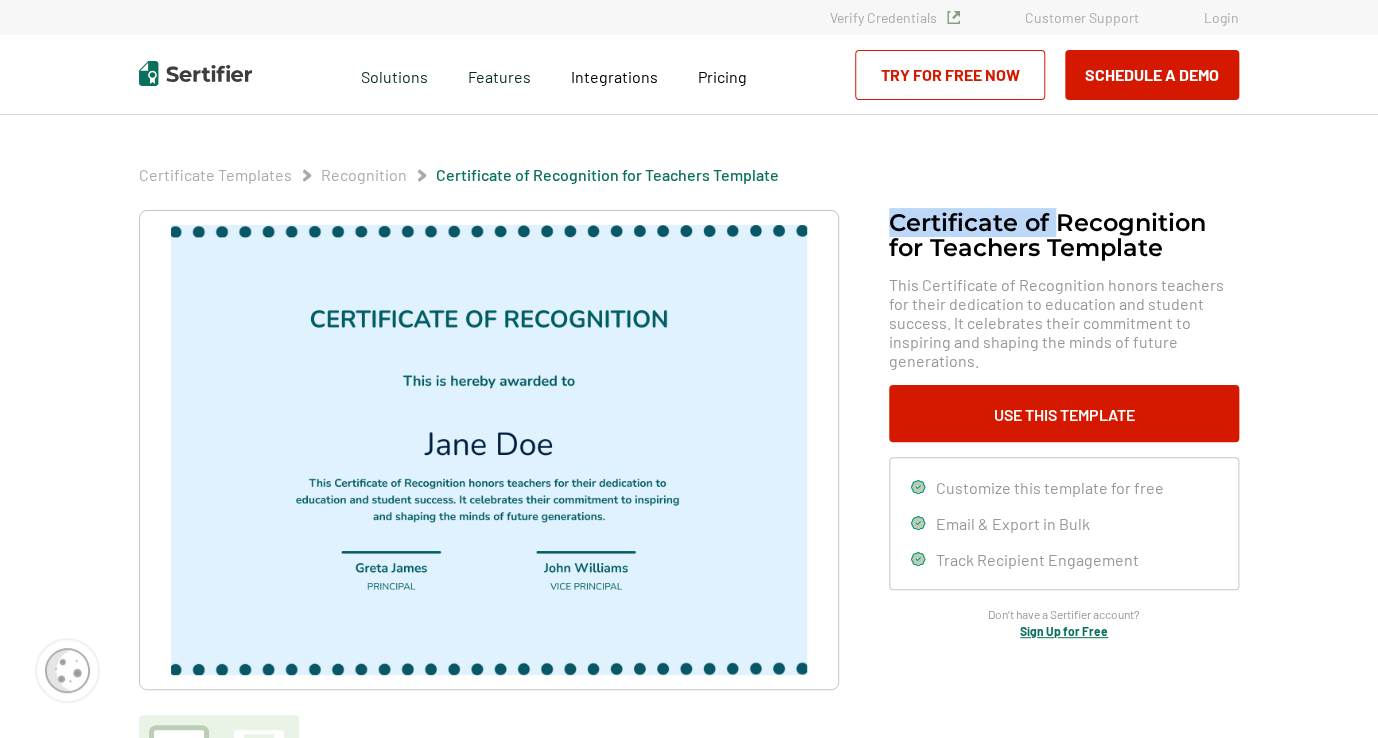 drag, startPoint x: 894, startPoint y: 219, endPoint x: 1057, endPoint y: 219, distance: 163 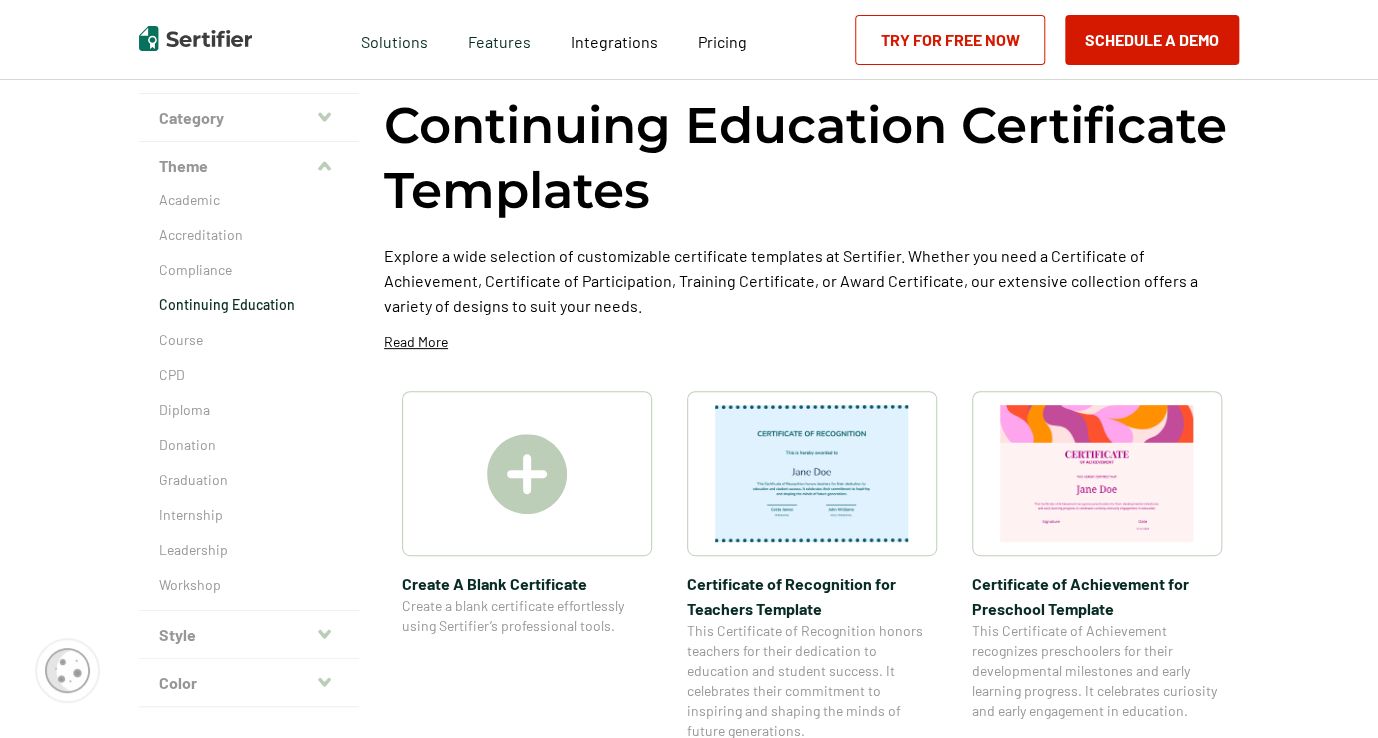 scroll, scrollTop: 110, scrollLeft: 0, axis: vertical 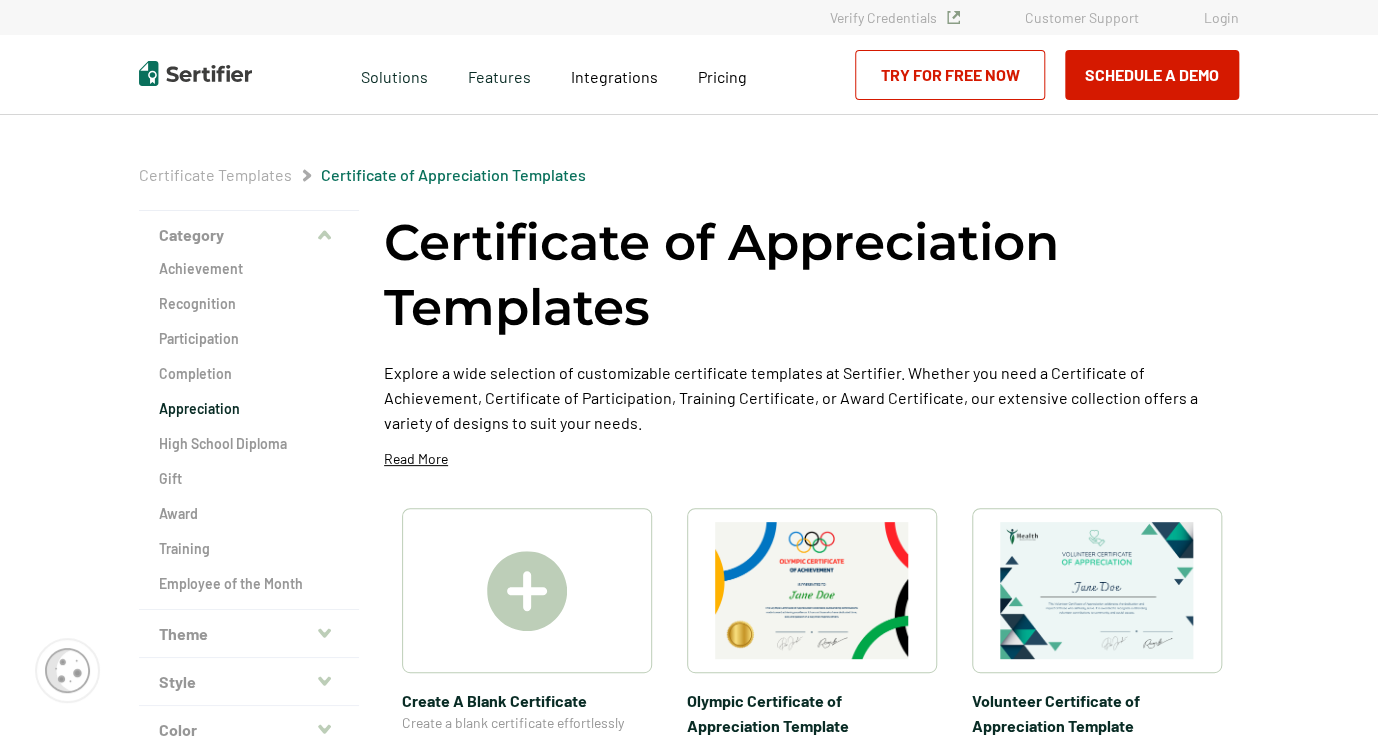 click at bounding box center [1097, 590] 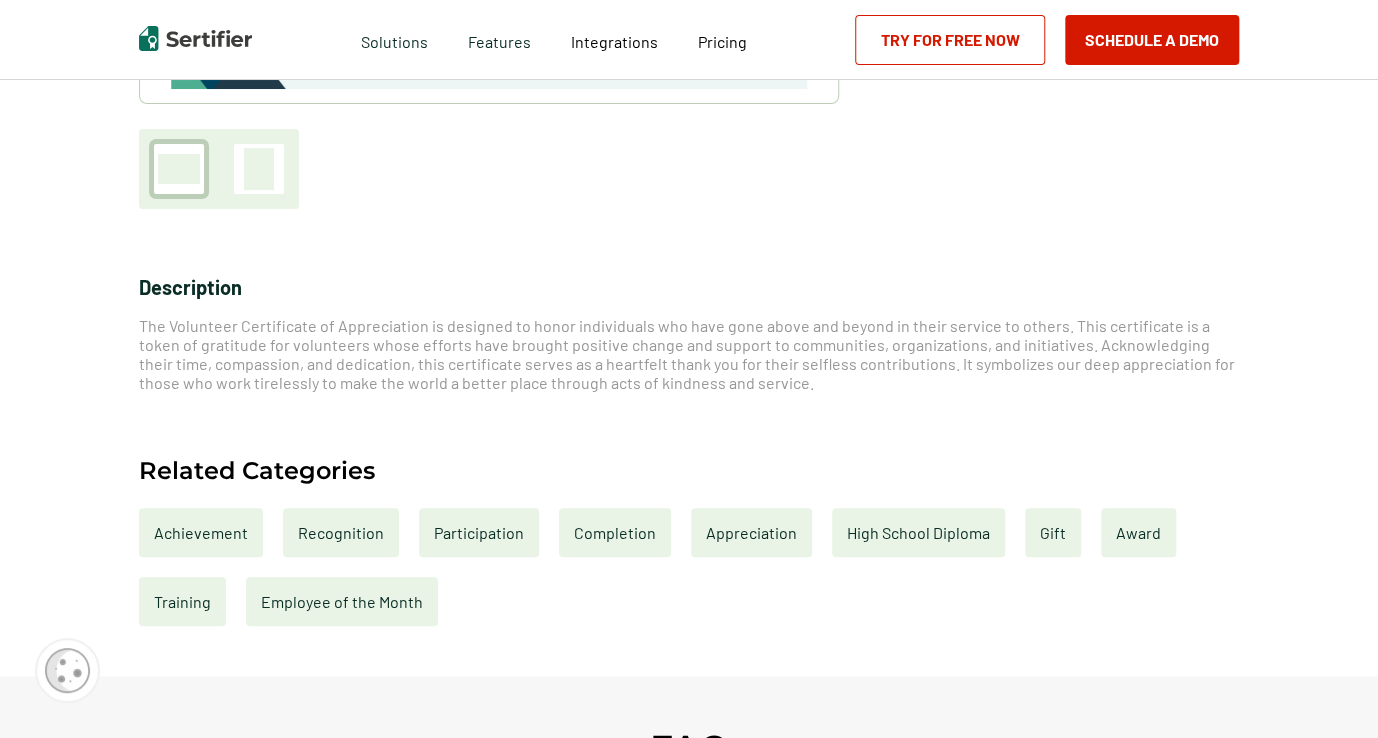 scroll, scrollTop: 645, scrollLeft: 0, axis: vertical 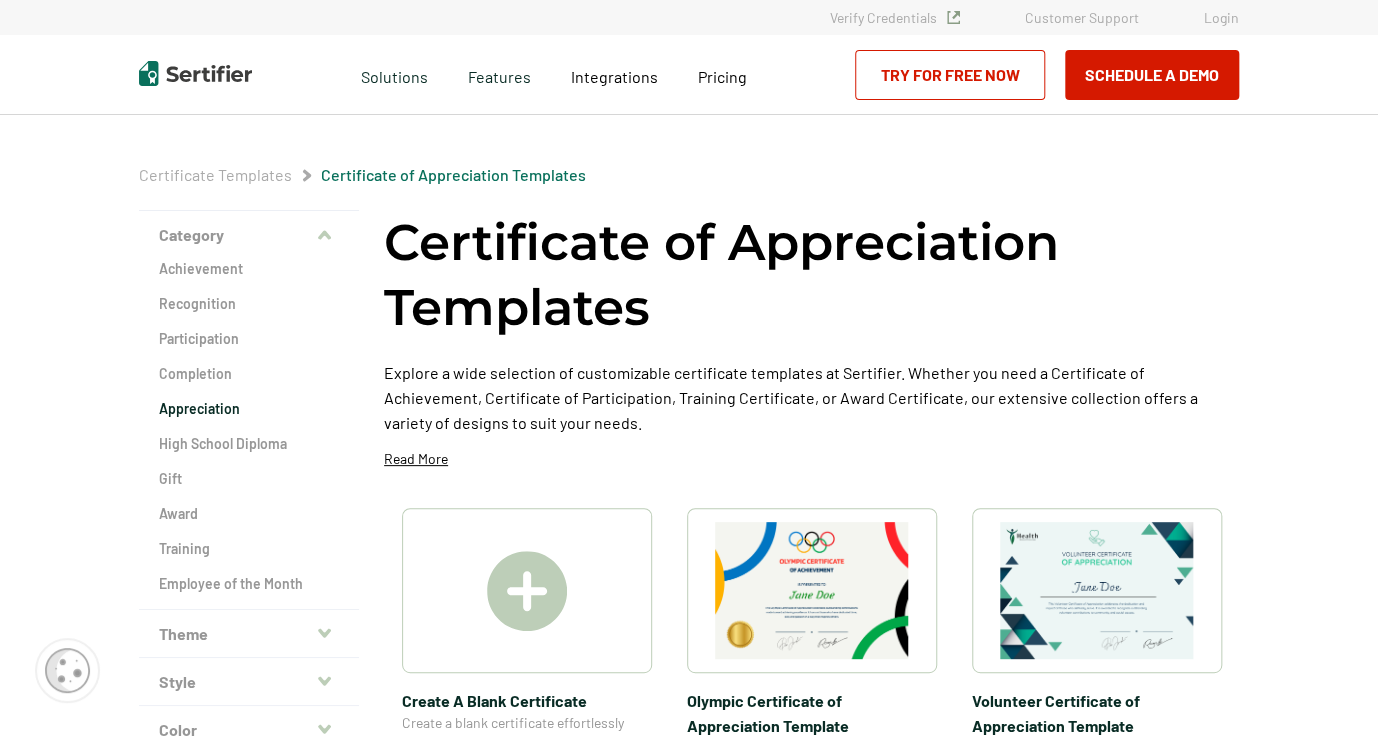 click on "Appreciation" at bounding box center (249, 409) 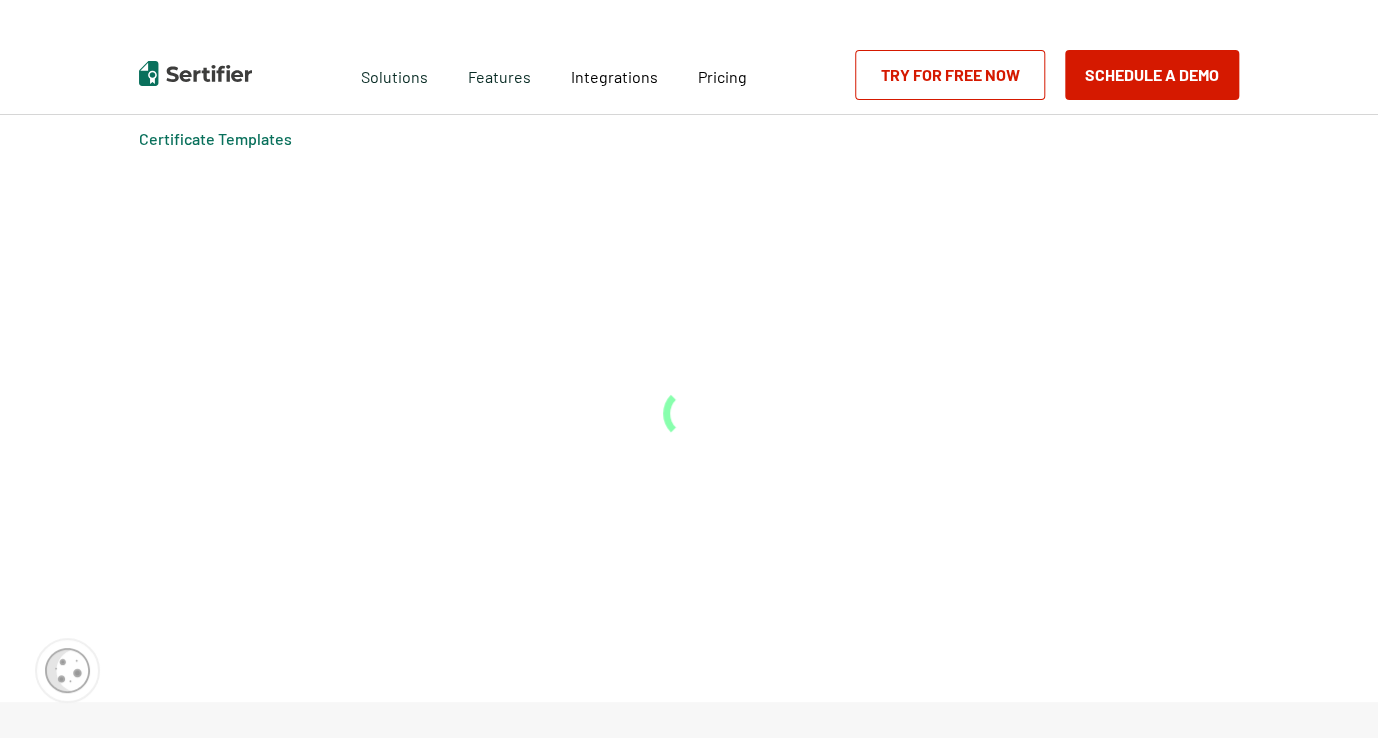 scroll, scrollTop: 0, scrollLeft: 0, axis: both 